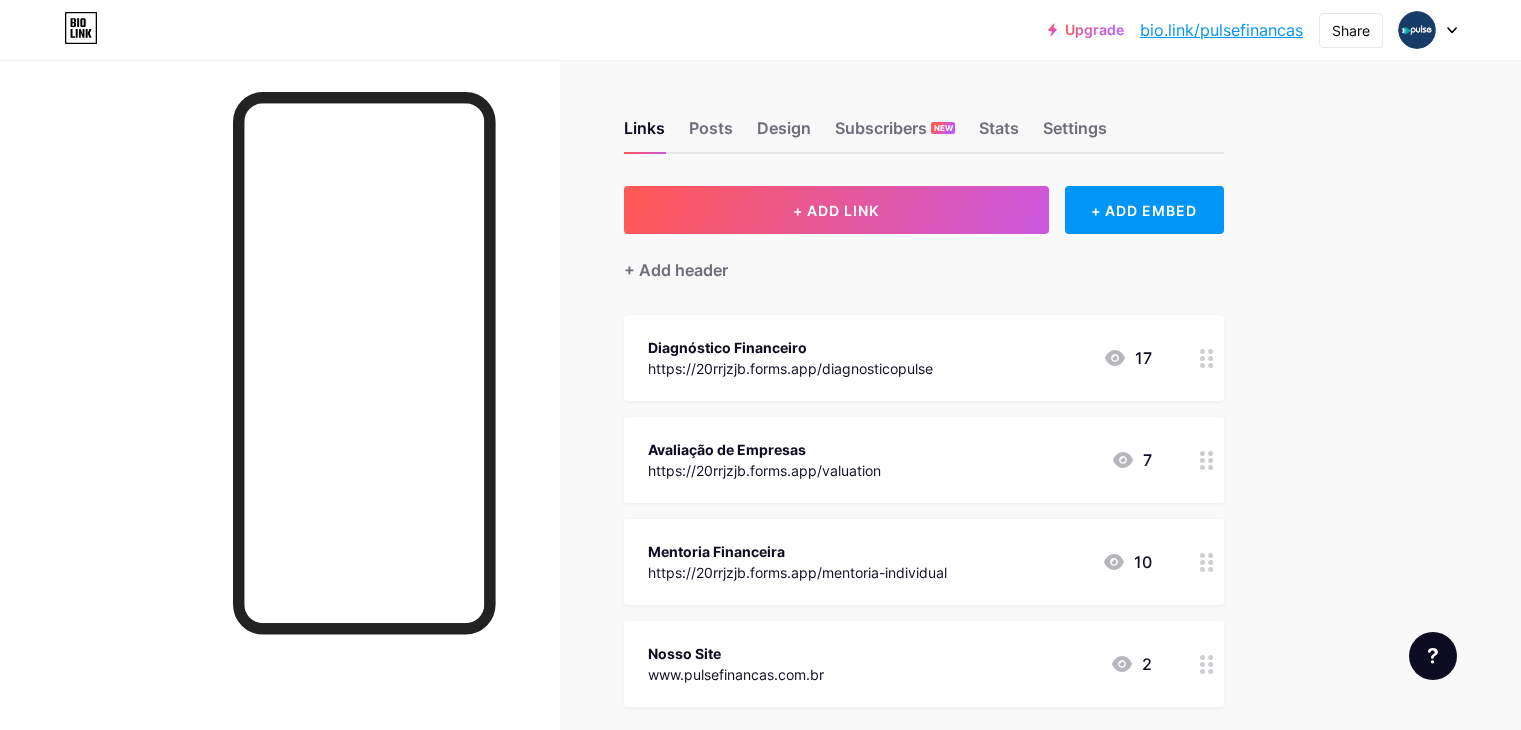 scroll, scrollTop: 0, scrollLeft: 0, axis: both 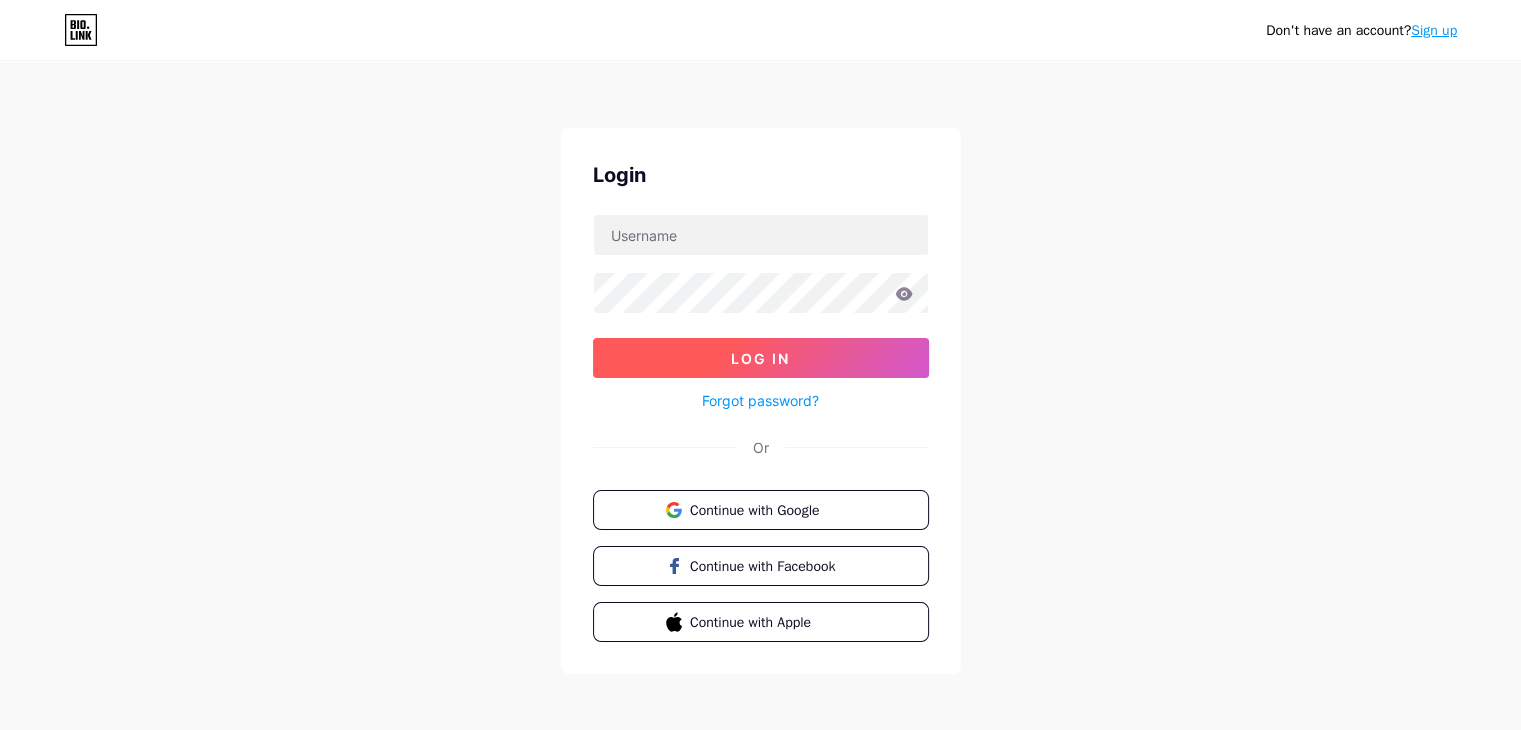click on "Log In" at bounding box center [760, 358] 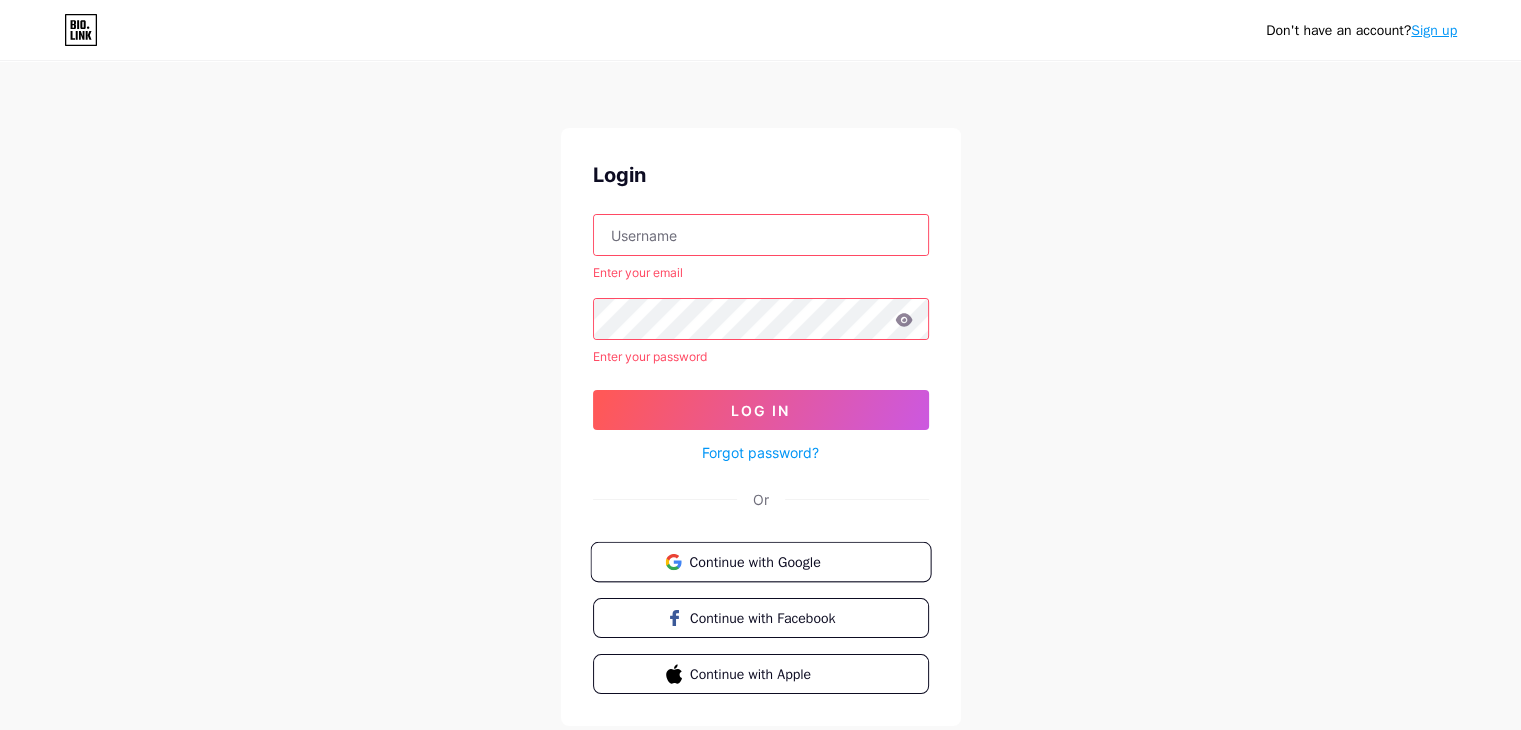 click on "Continue with Google" at bounding box center (772, 561) 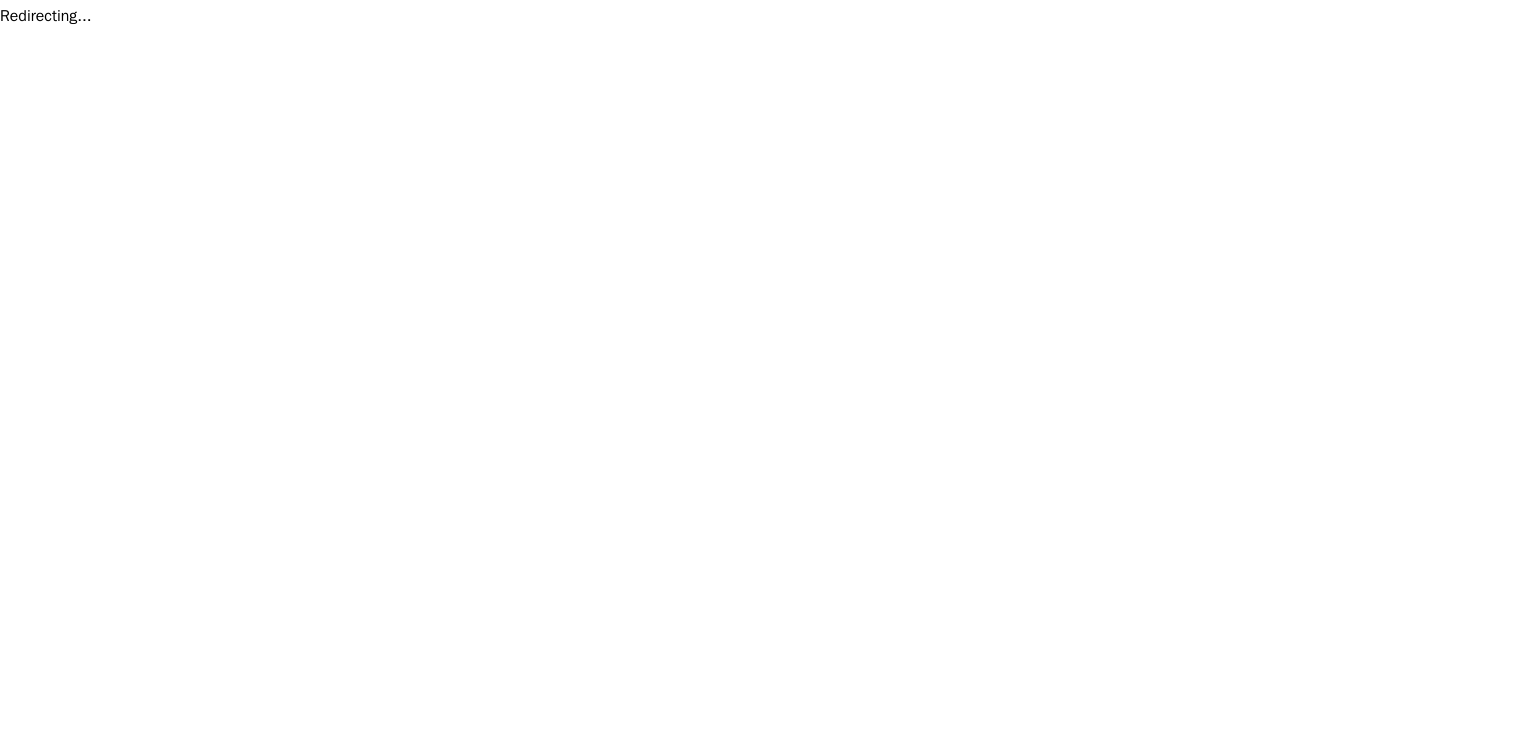 scroll, scrollTop: 0, scrollLeft: 0, axis: both 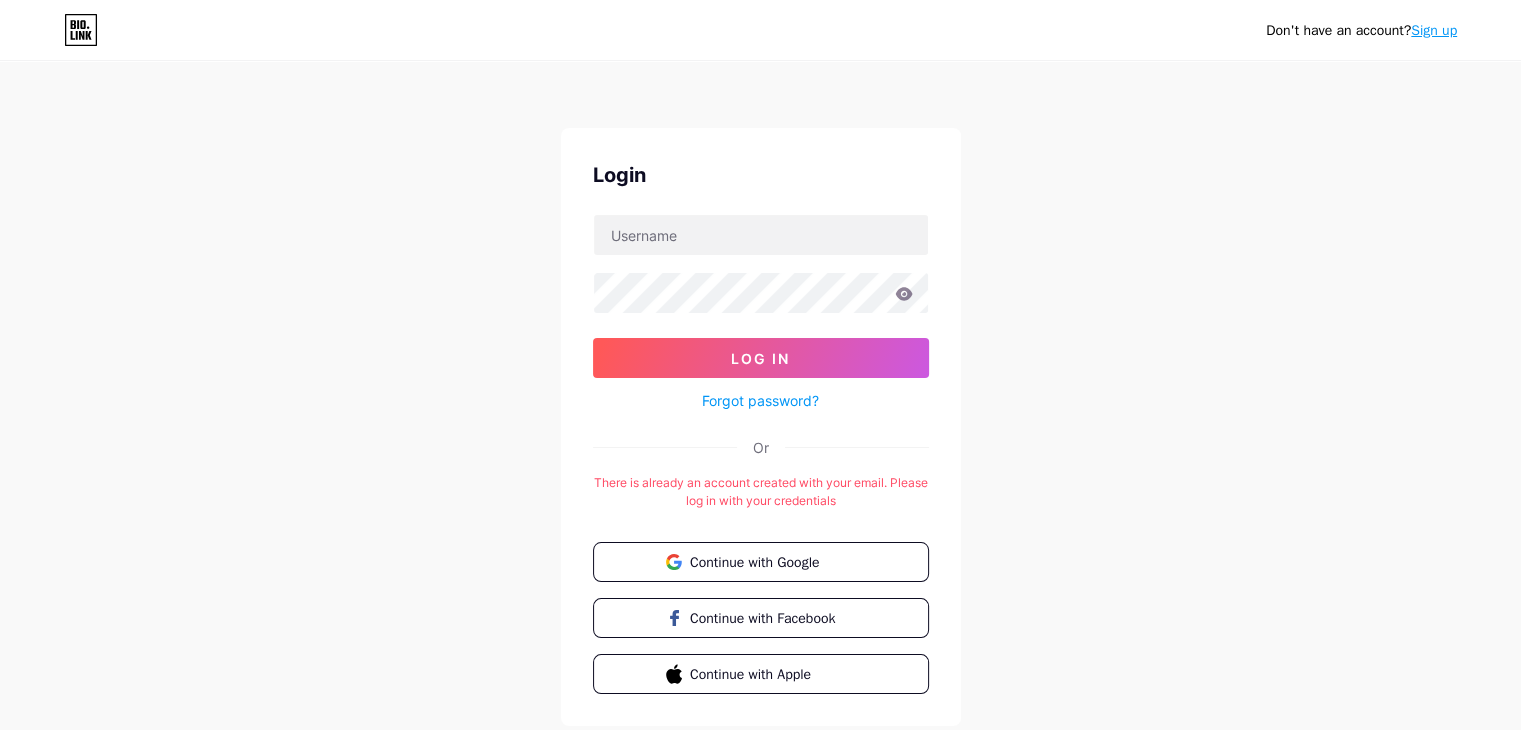 click on "Forgot password?" at bounding box center (760, 400) 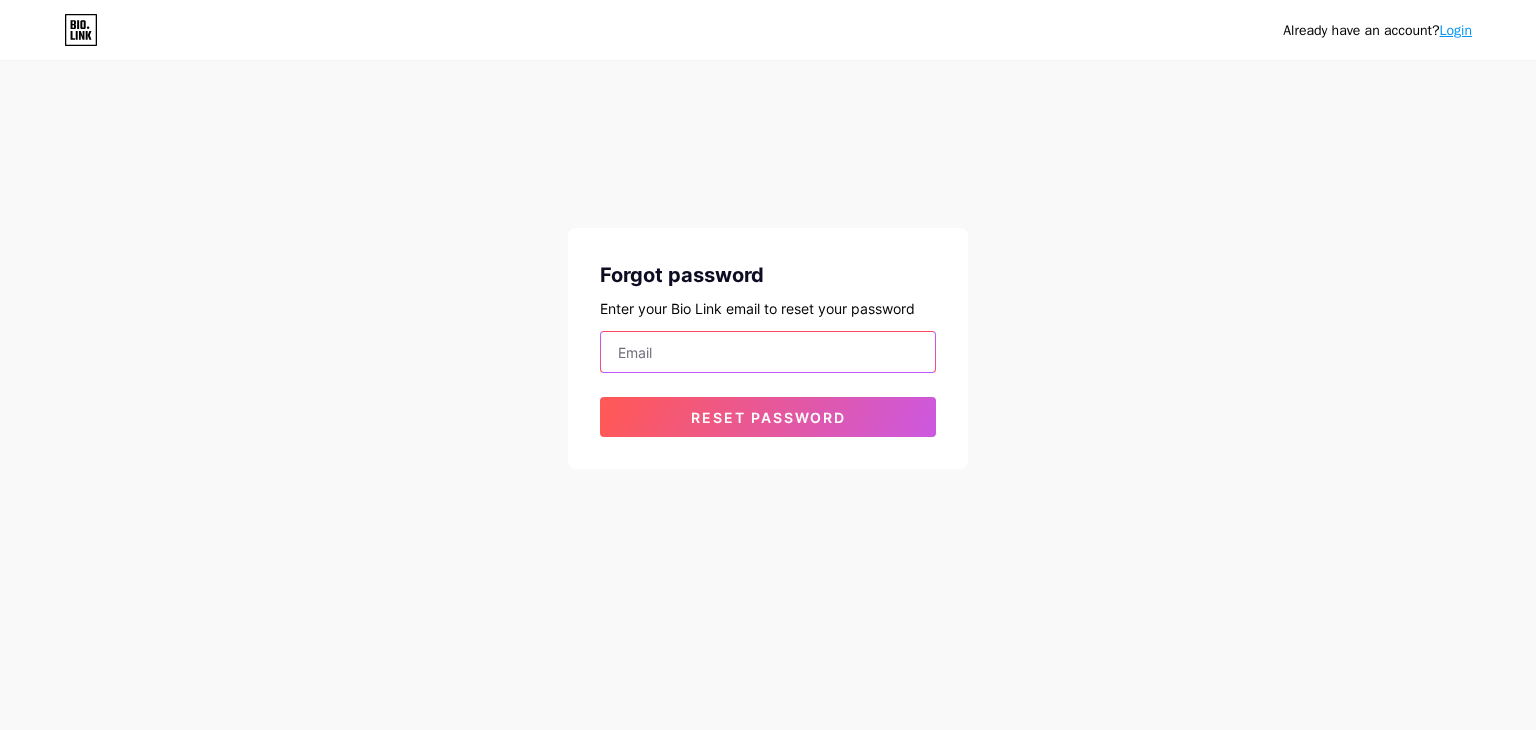 click at bounding box center [768, 352] 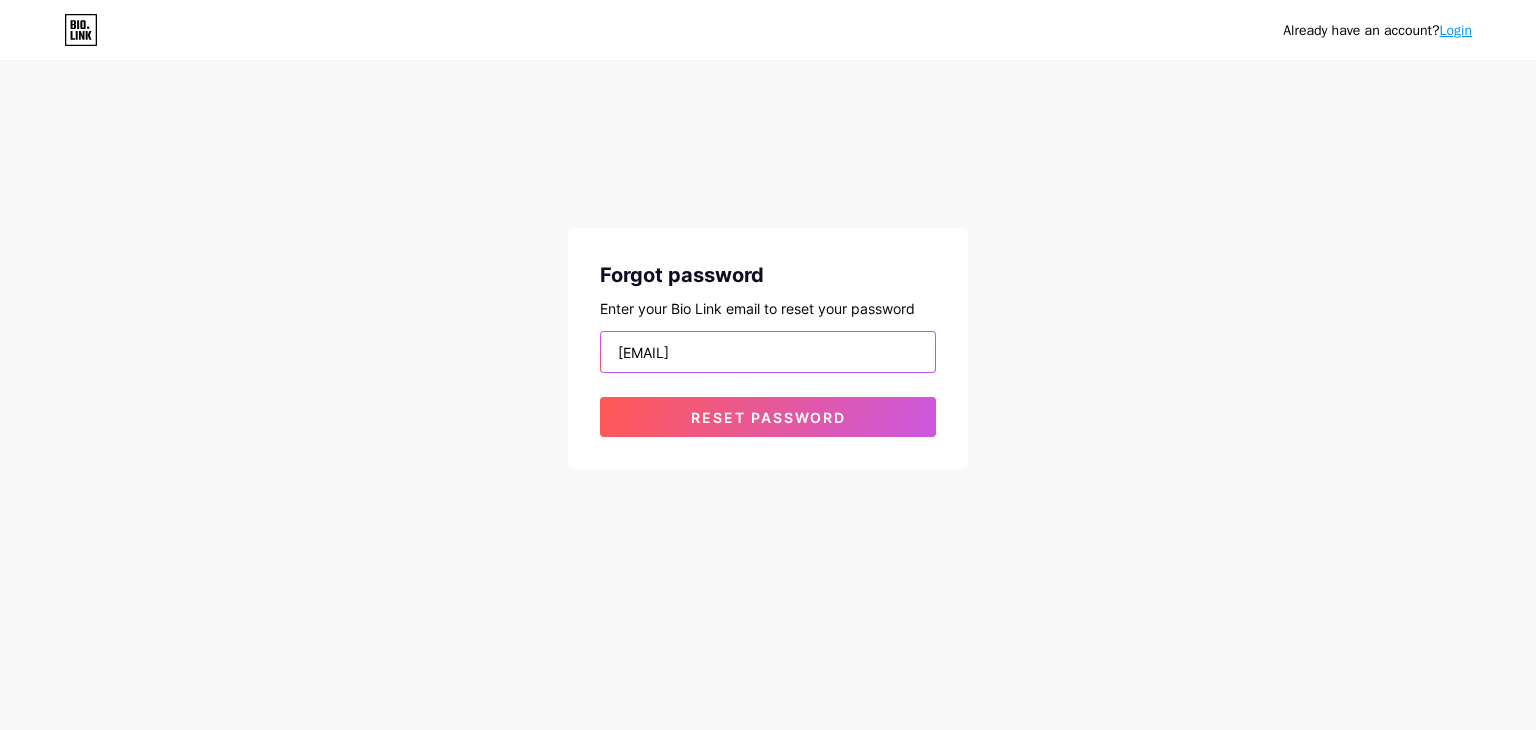 type on "[EMAIL]" 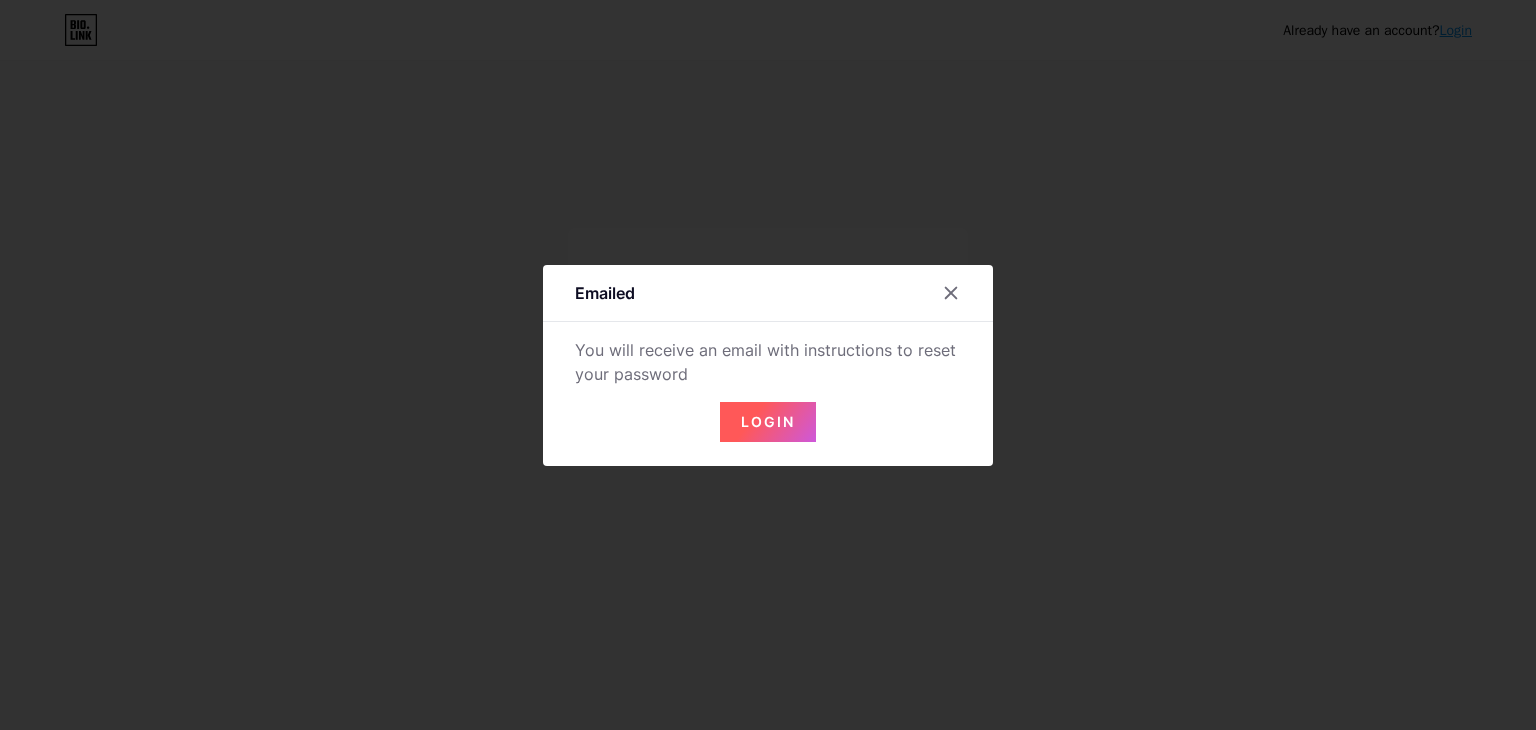 click on "Login" at bounding box center (768, 422) 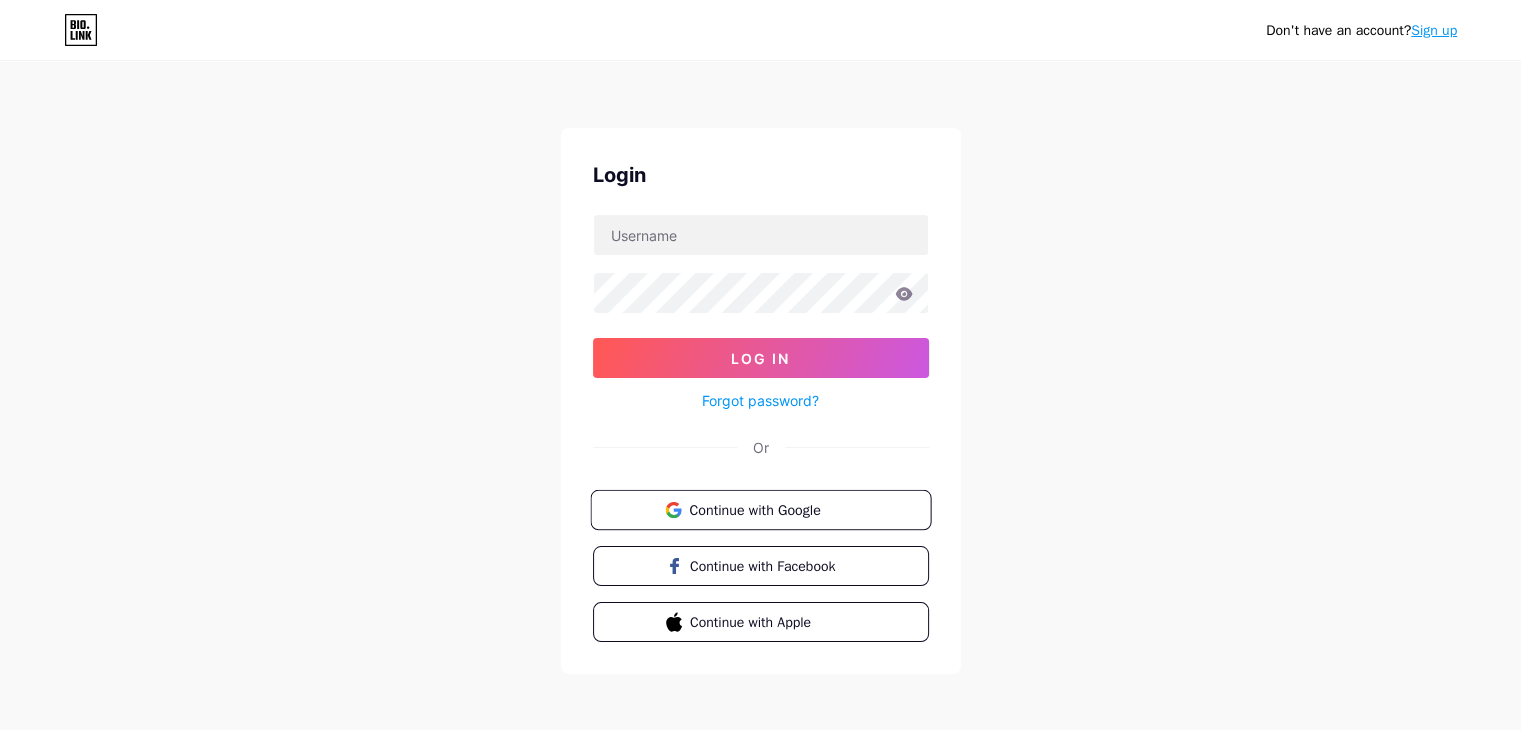click on "Continue with Google" at bounding box center [772, 509] 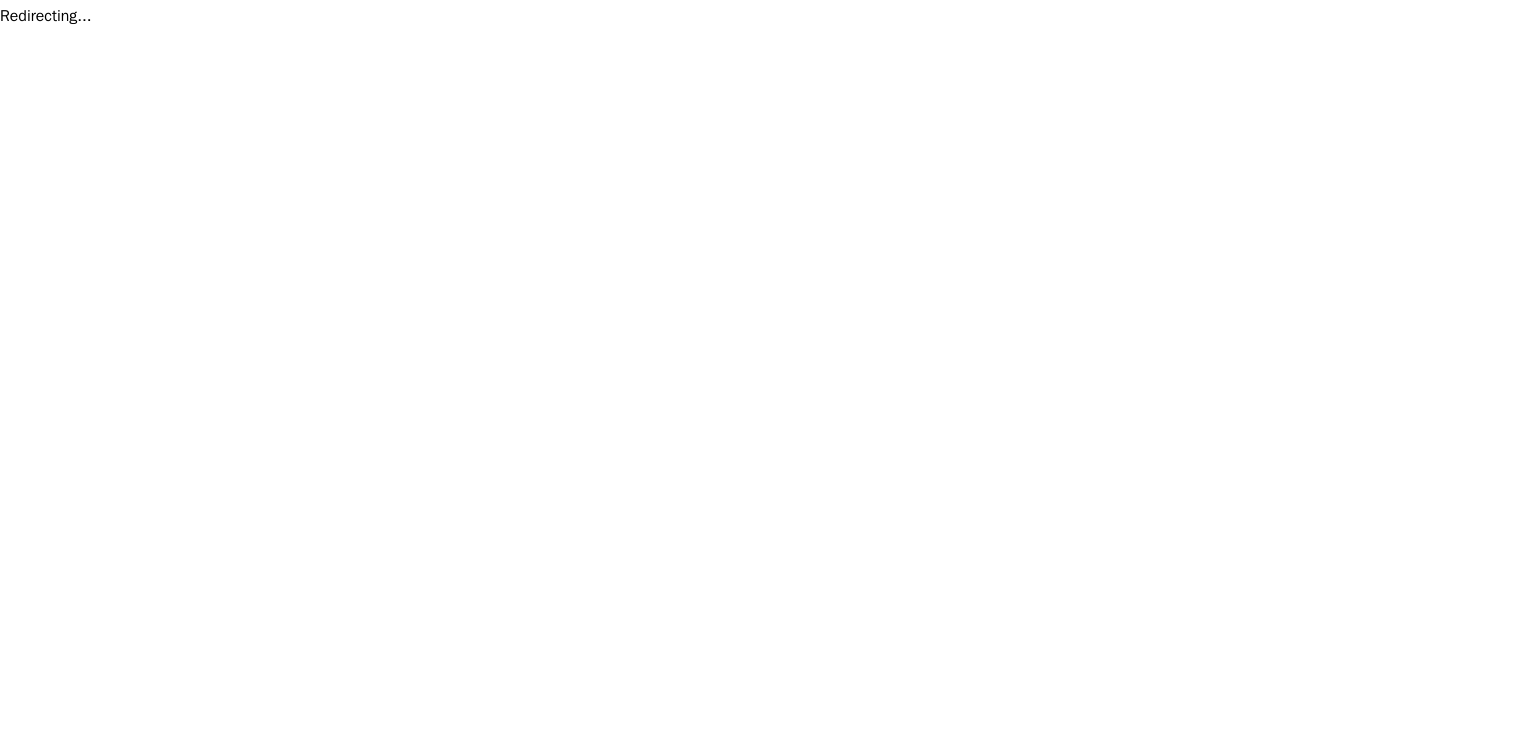 scroll, scrollTop: 0, scrollLeft: 0, axis: both 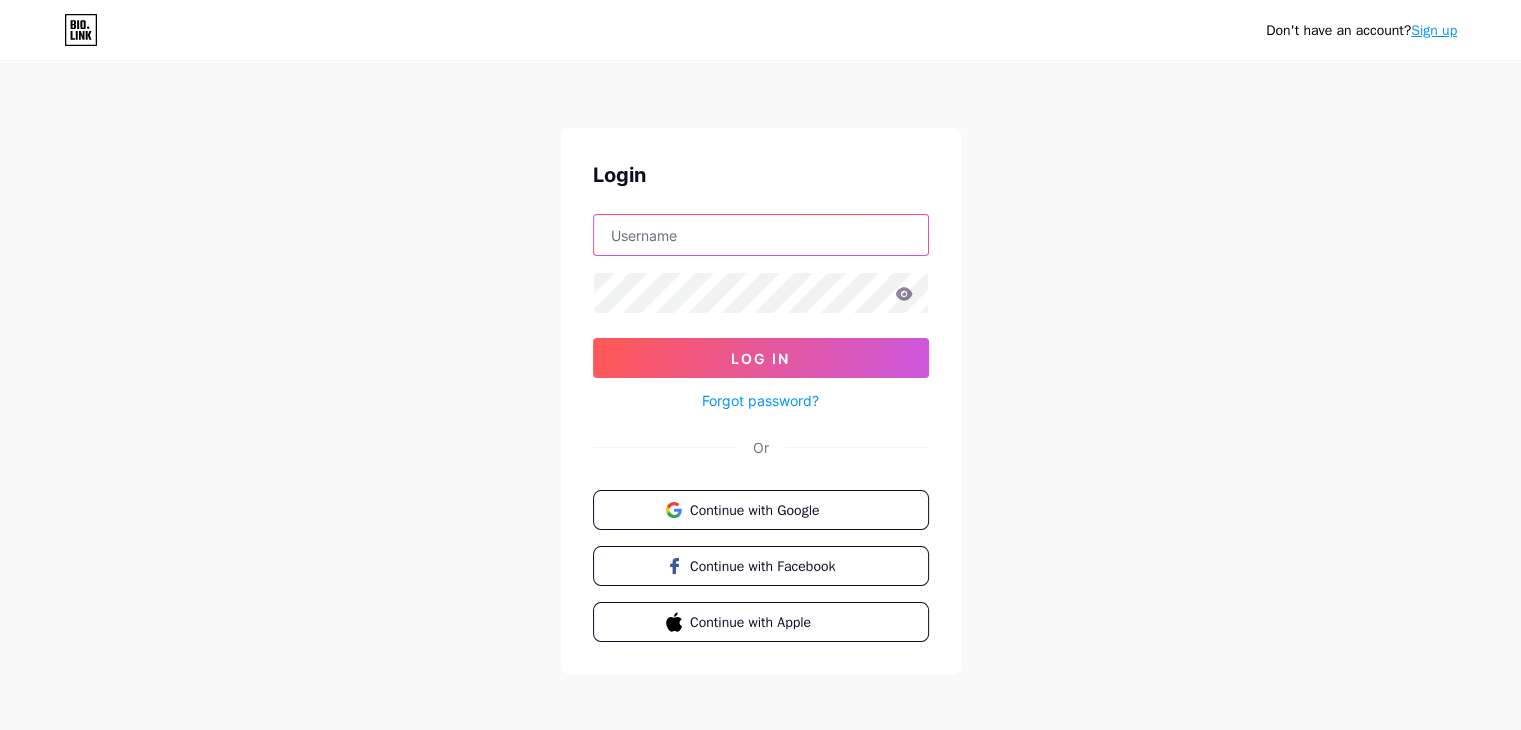 click at bounding box center (761, 235) 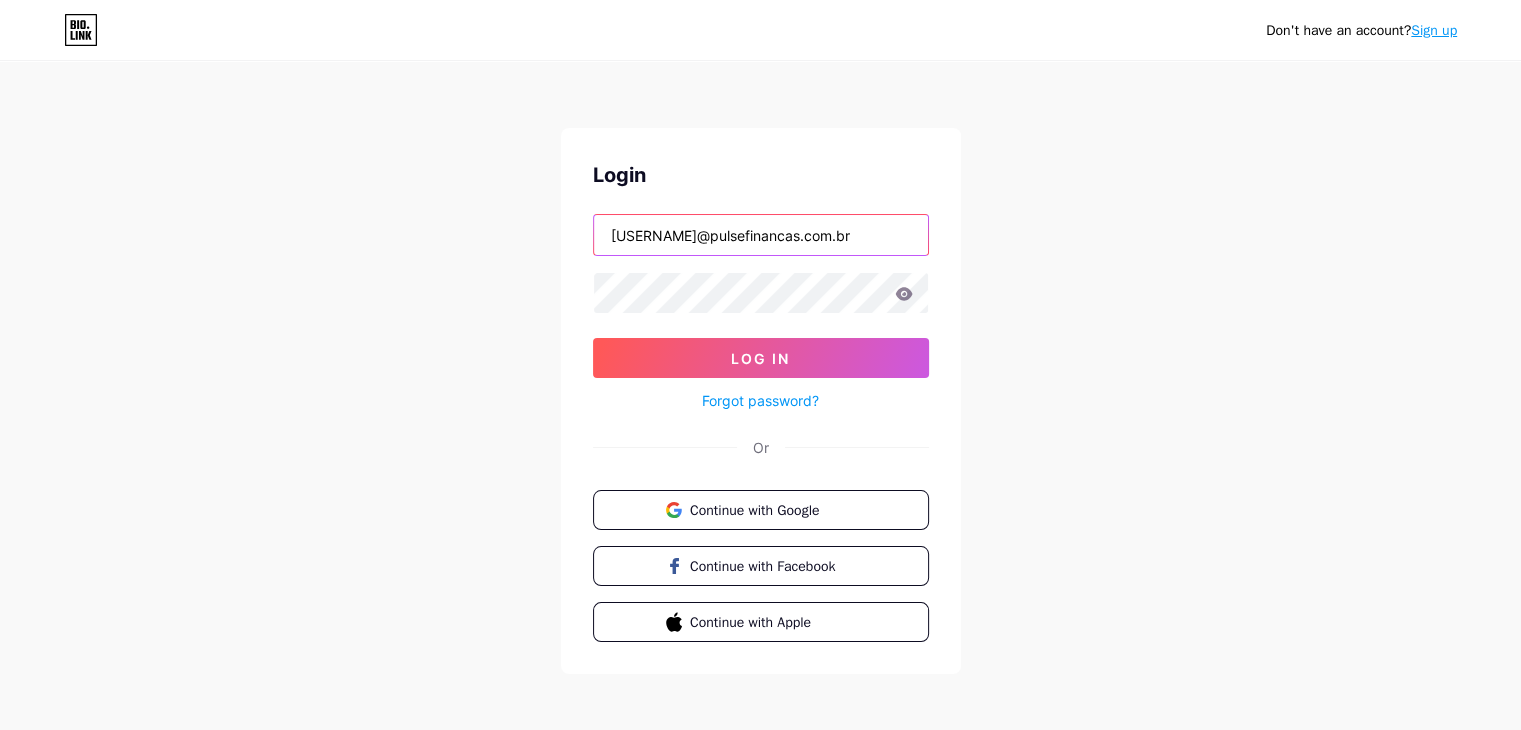 type on "[USERNAME]@pulsefinancas.com.br" 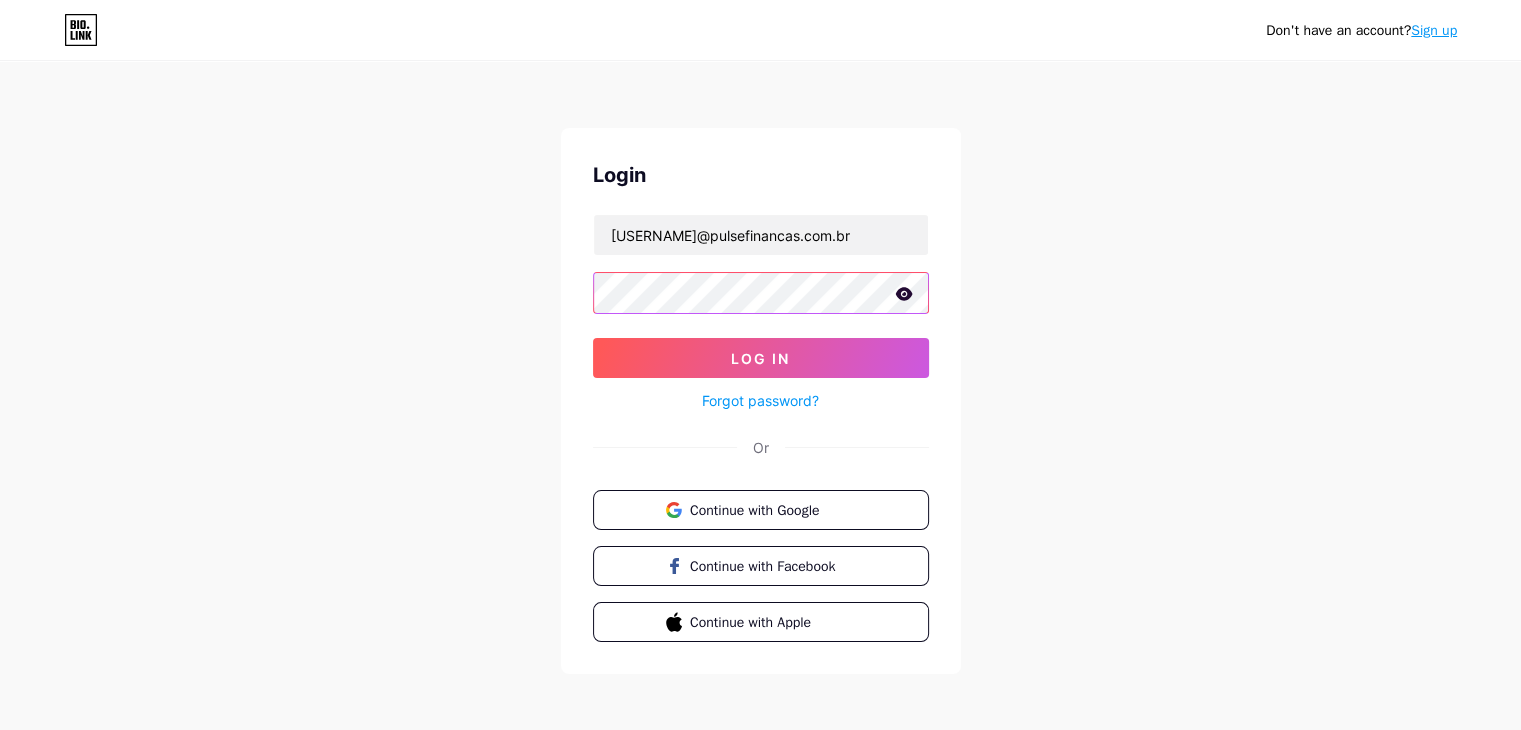 click on "Log In" at bounding box center (761, 358) 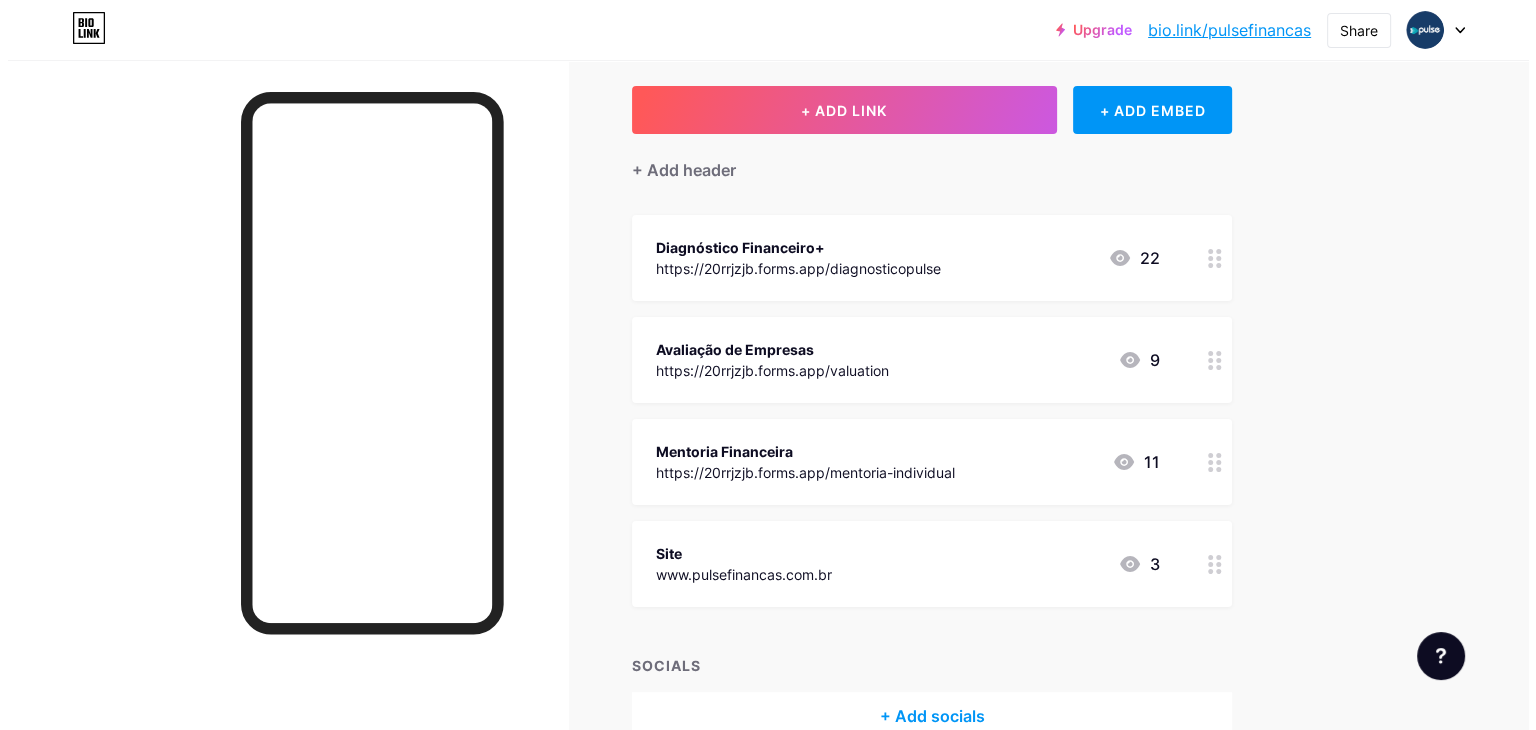 scroll, scrollTop: 200, scrollLeft: 0, axis: vertical 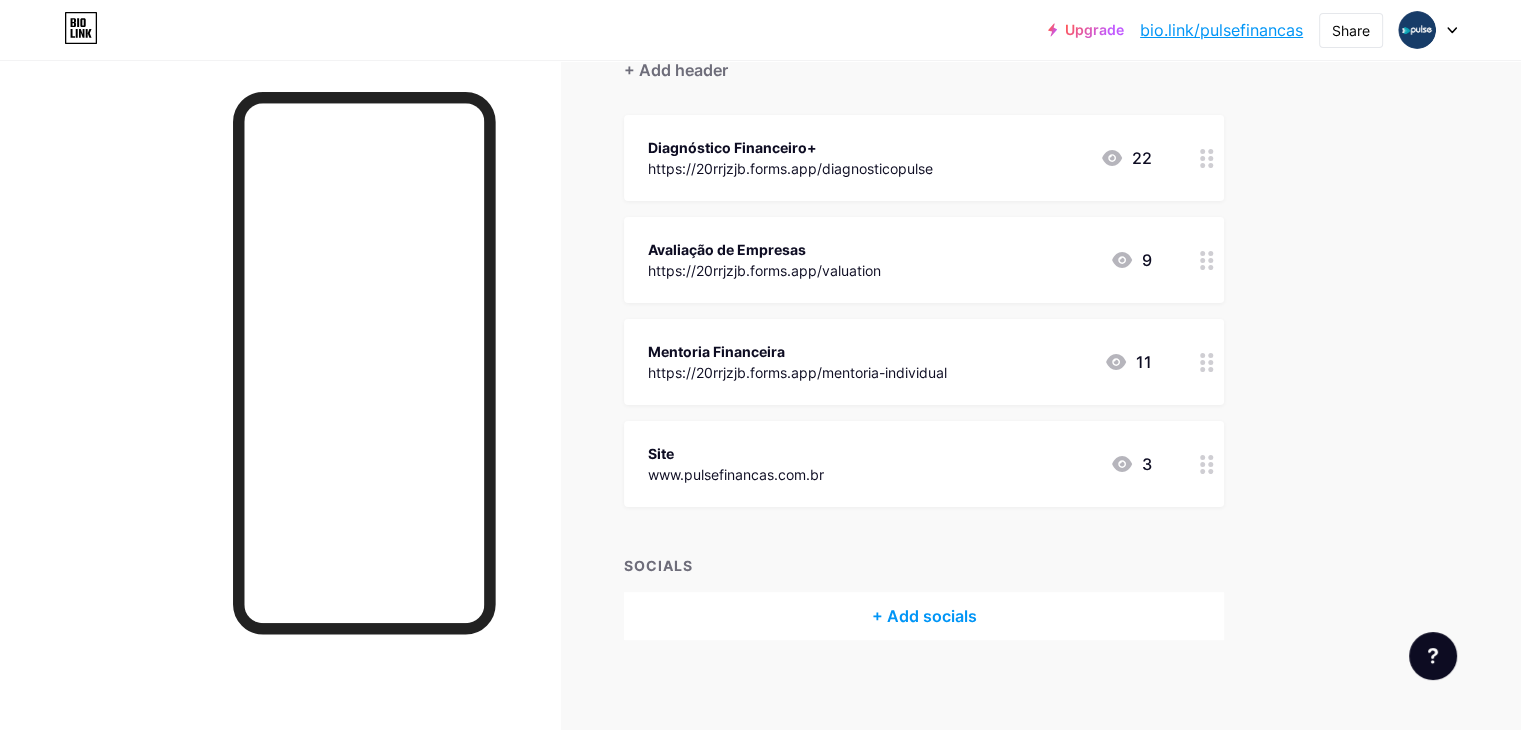 click on "+ Add socials" at bounding box center [924, 616] 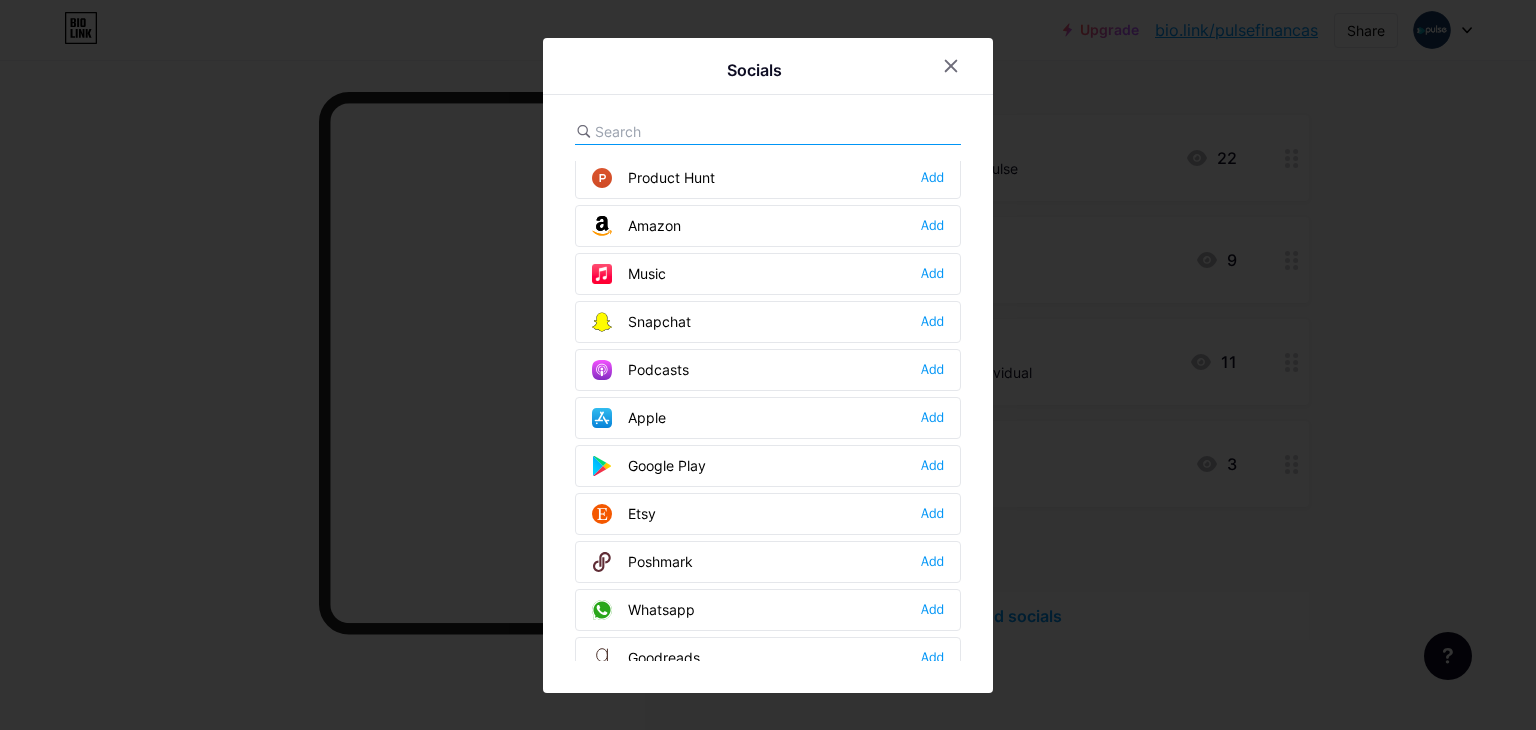 scroll, scrollTop: 1400, scrollLeft: 0, axis: vertical 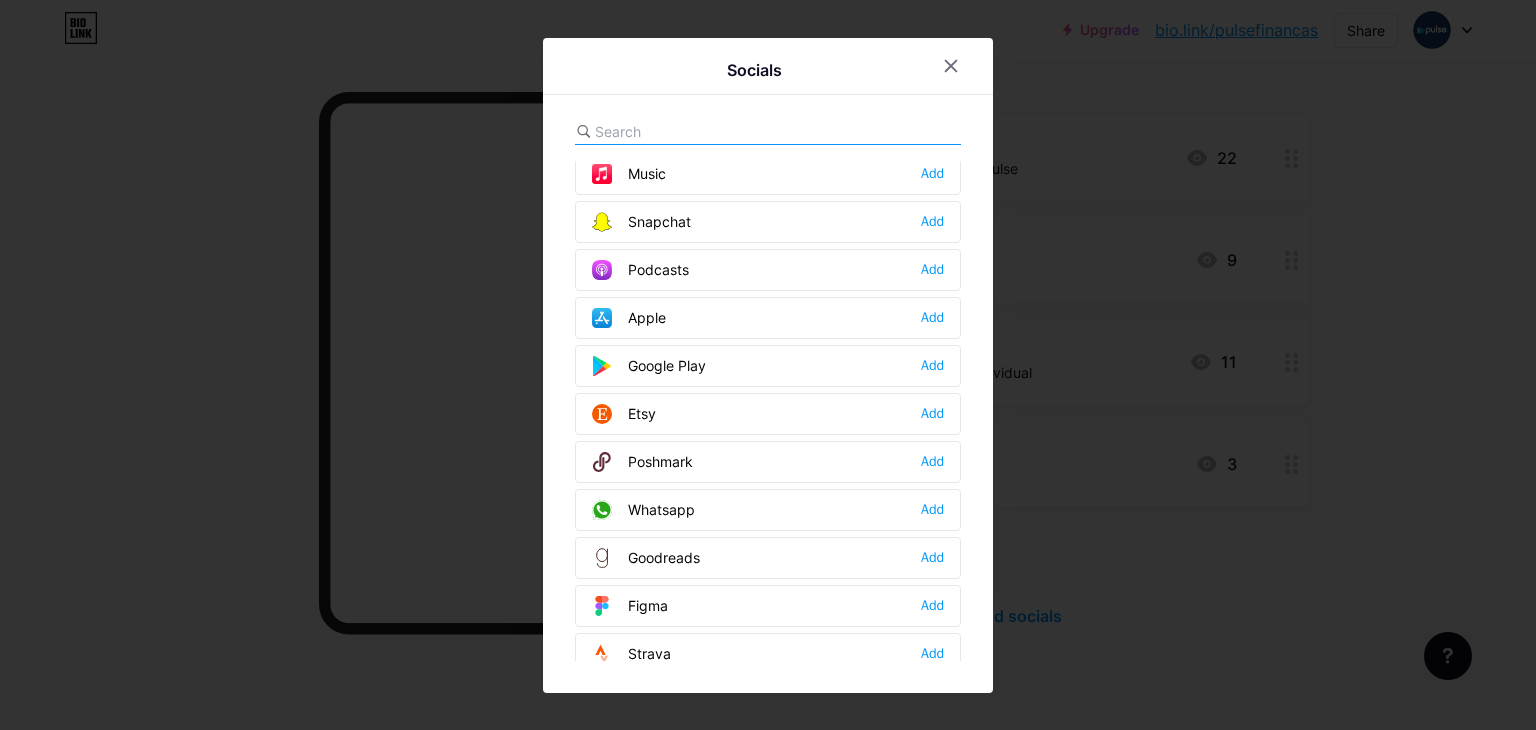 click on "Whatsapp
Add" at bounding box center [768, 510] 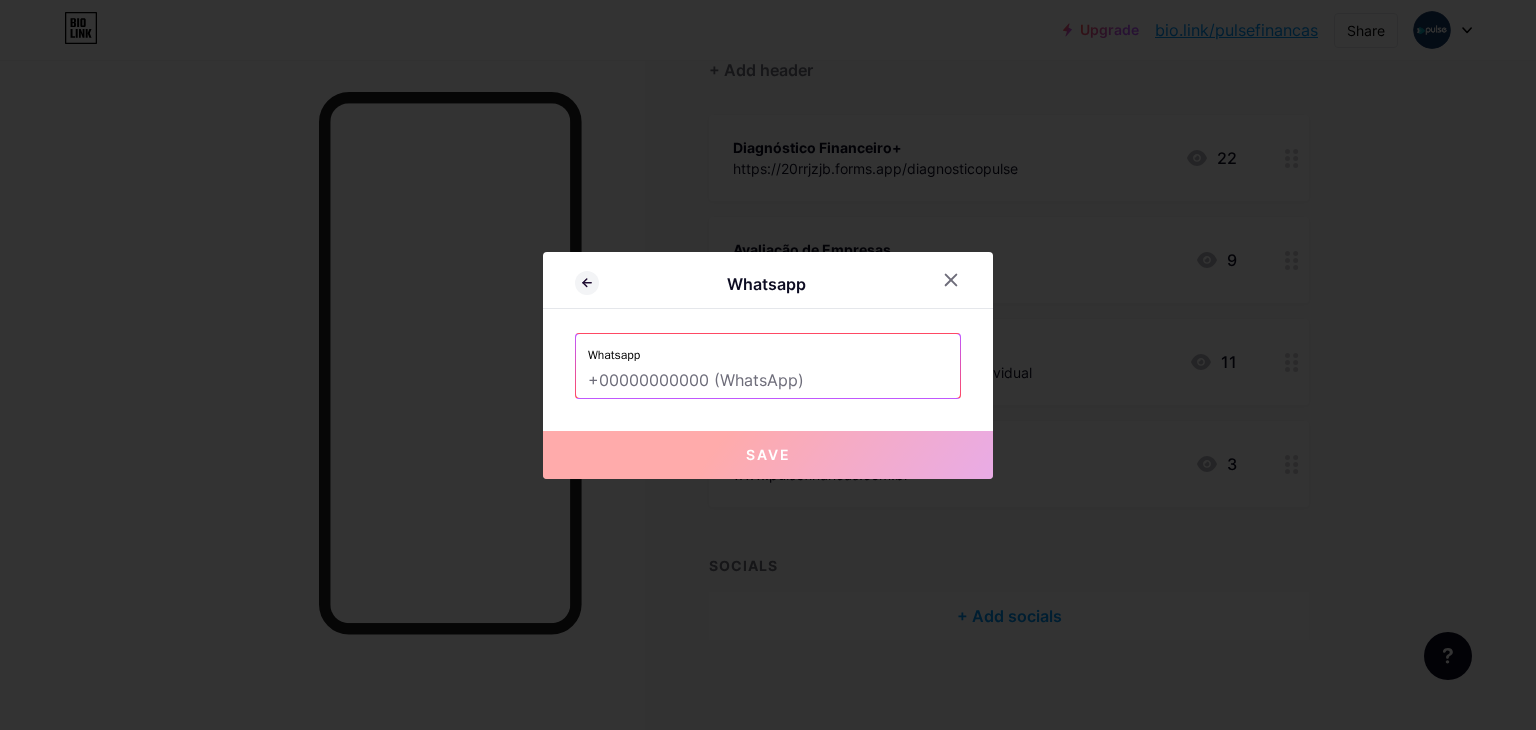 click at bounding box center [768, 381] 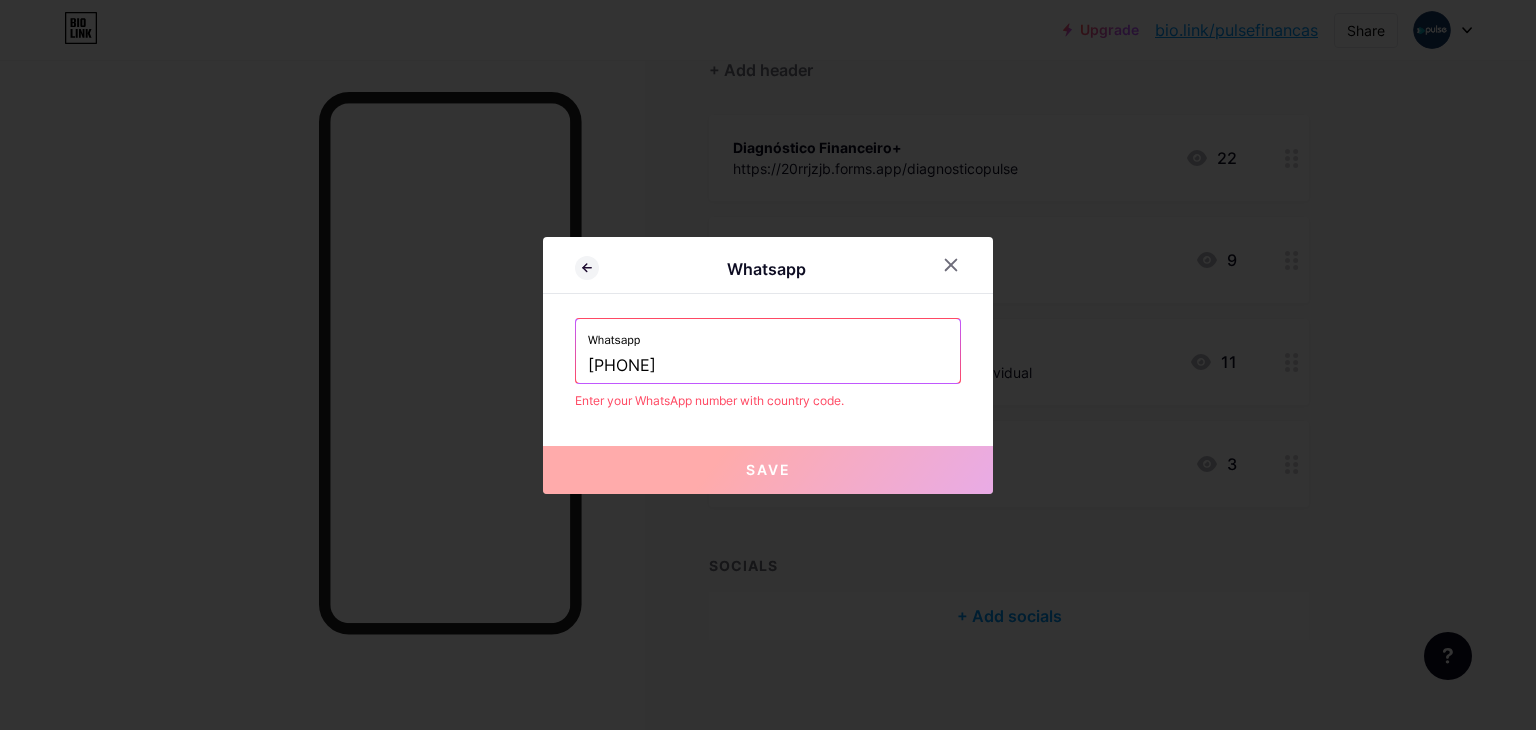 click on "[PHONE]" at bounding box center [768, 366] 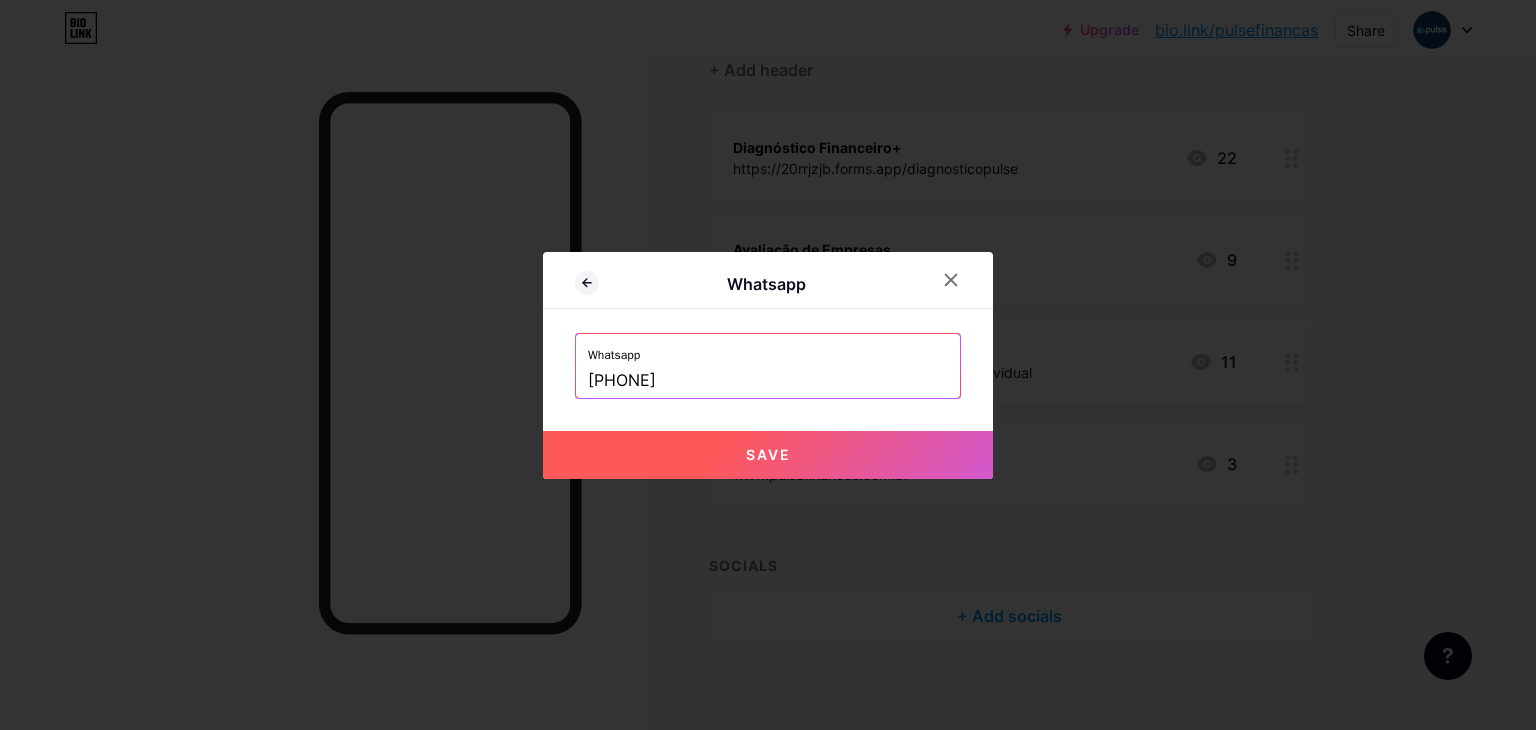 click on "Save" at bounding box center (768, 454) 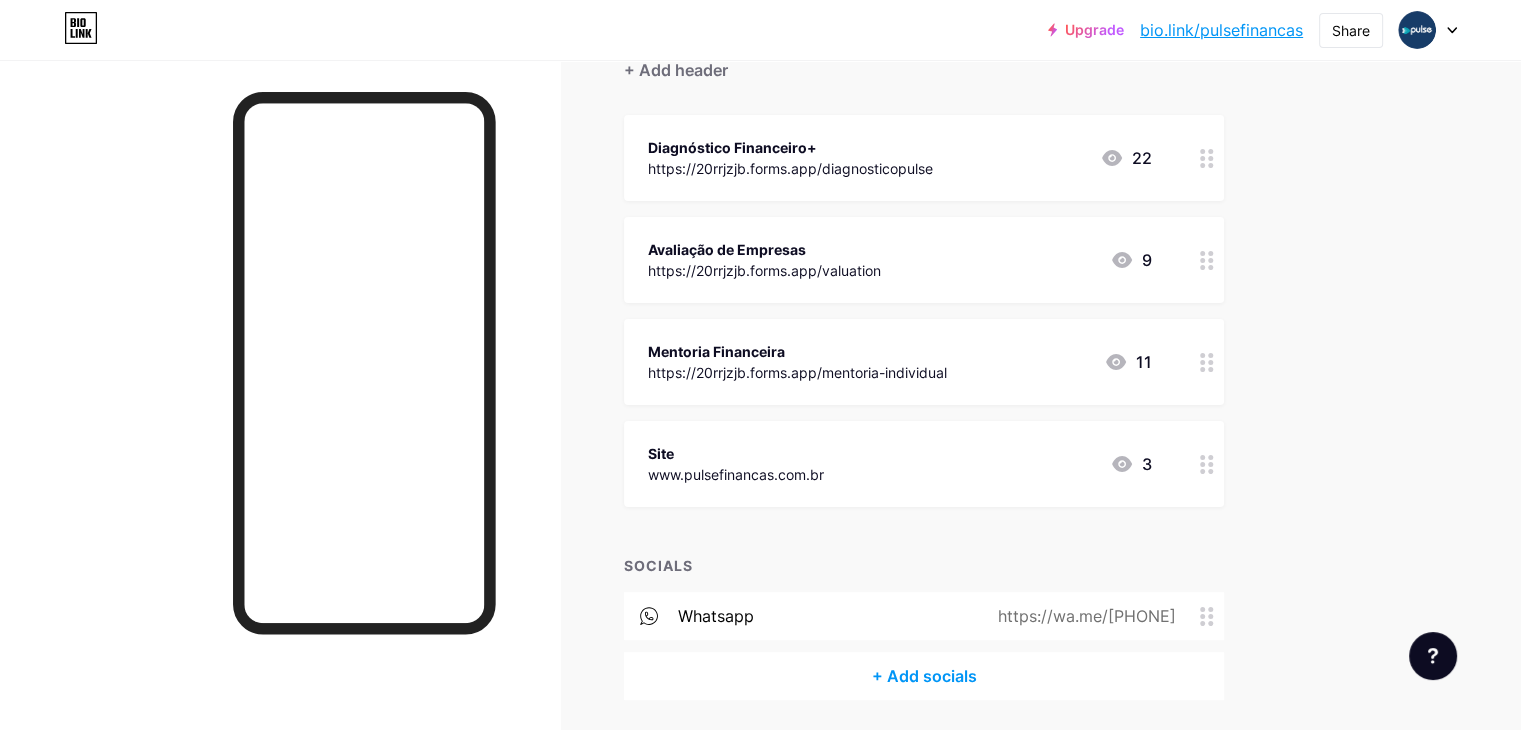click 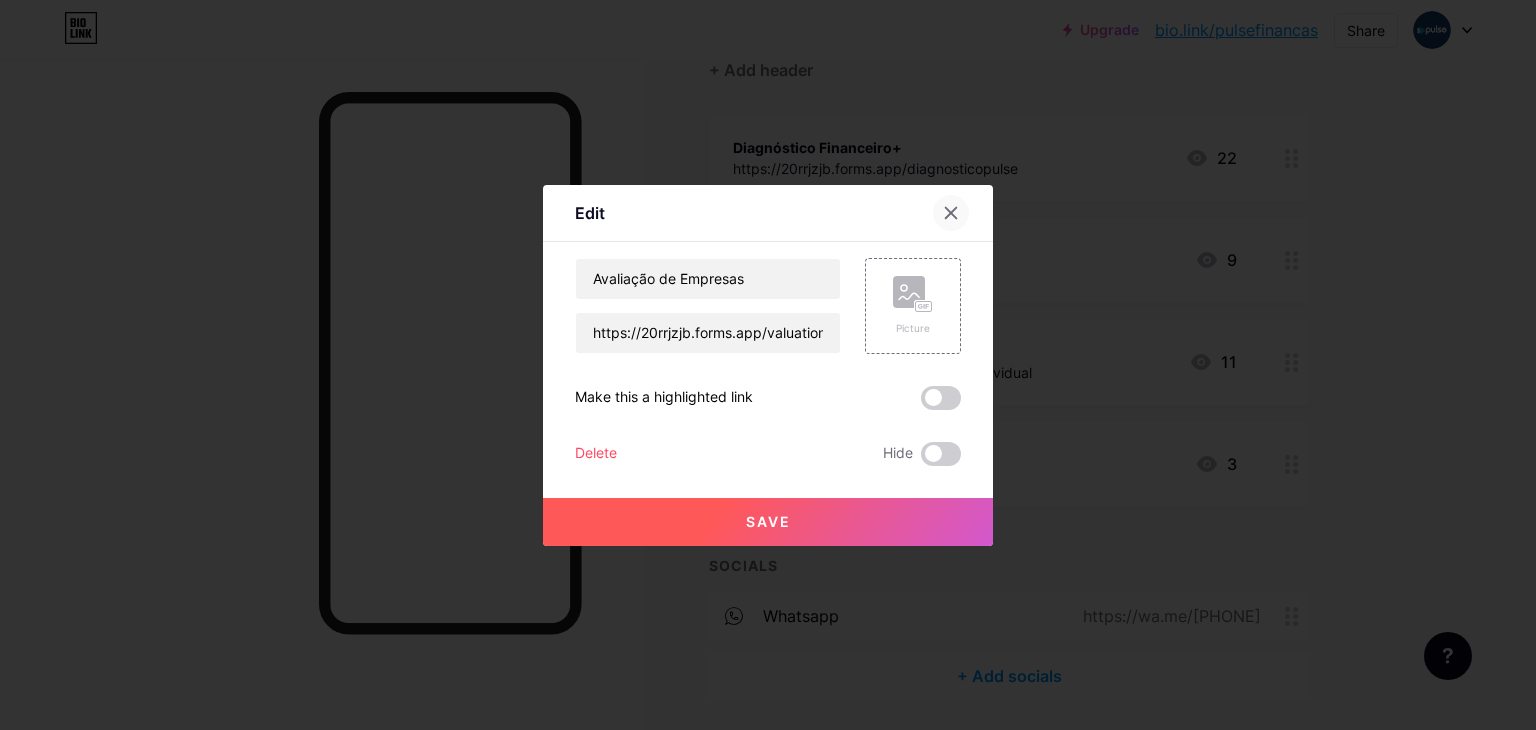 click 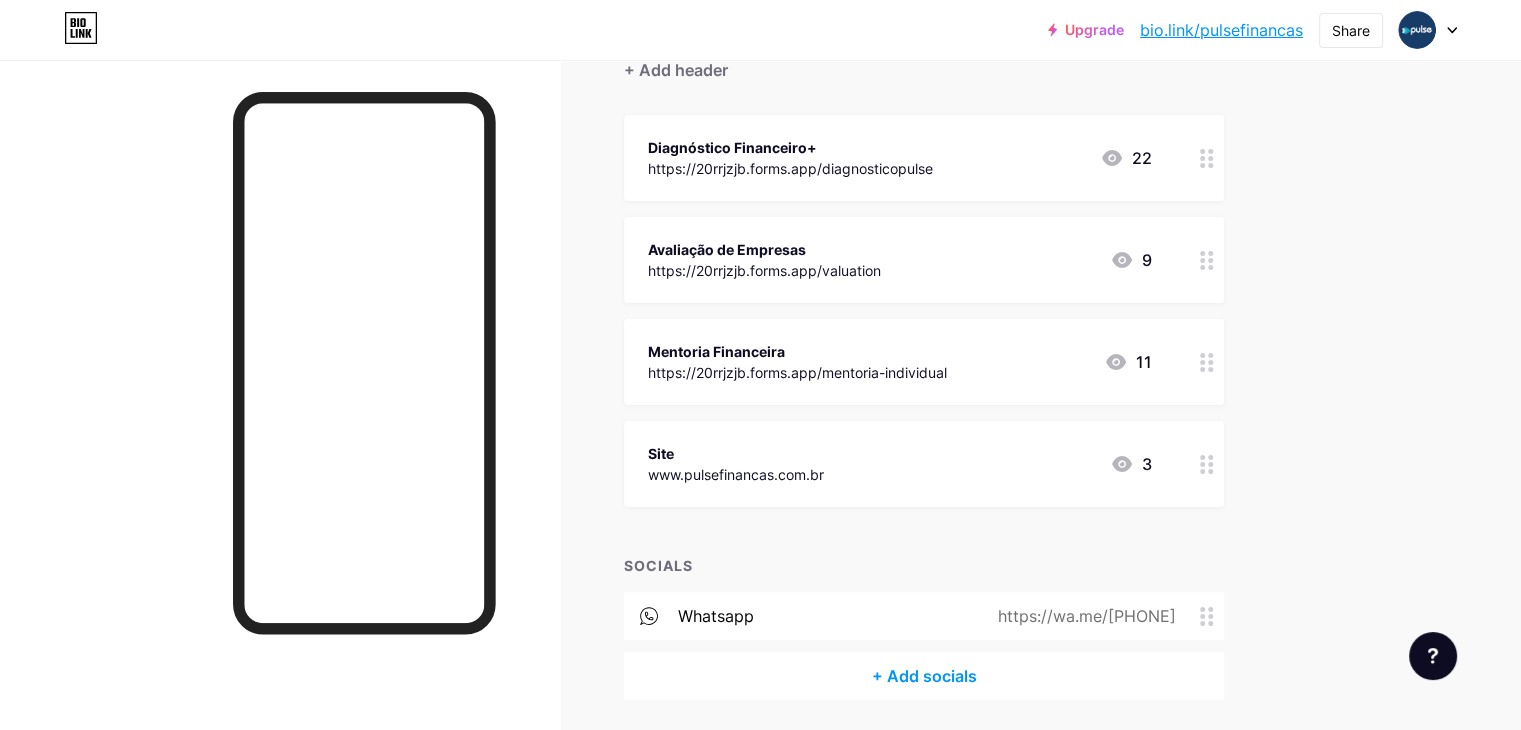 click 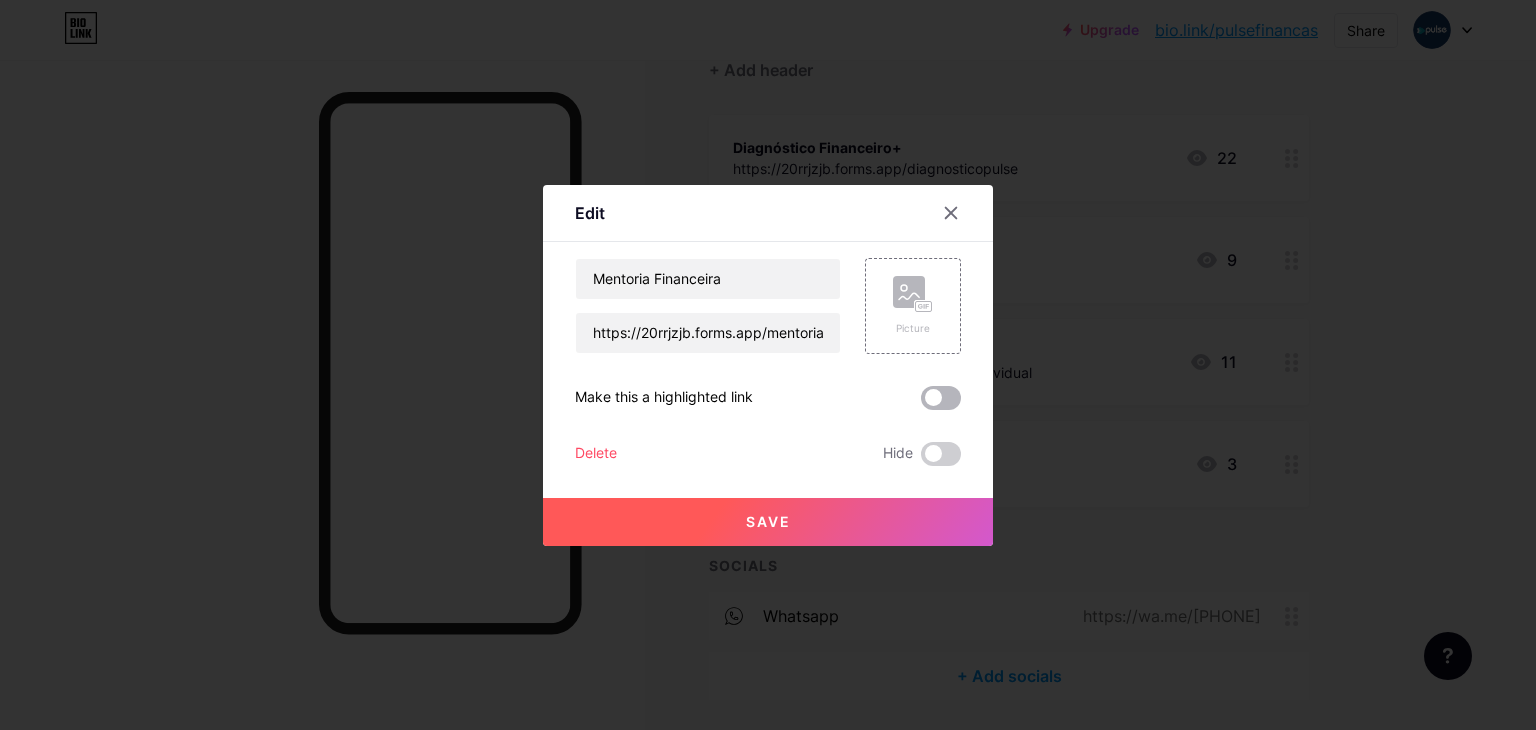 click at bounding box center (941, 398) 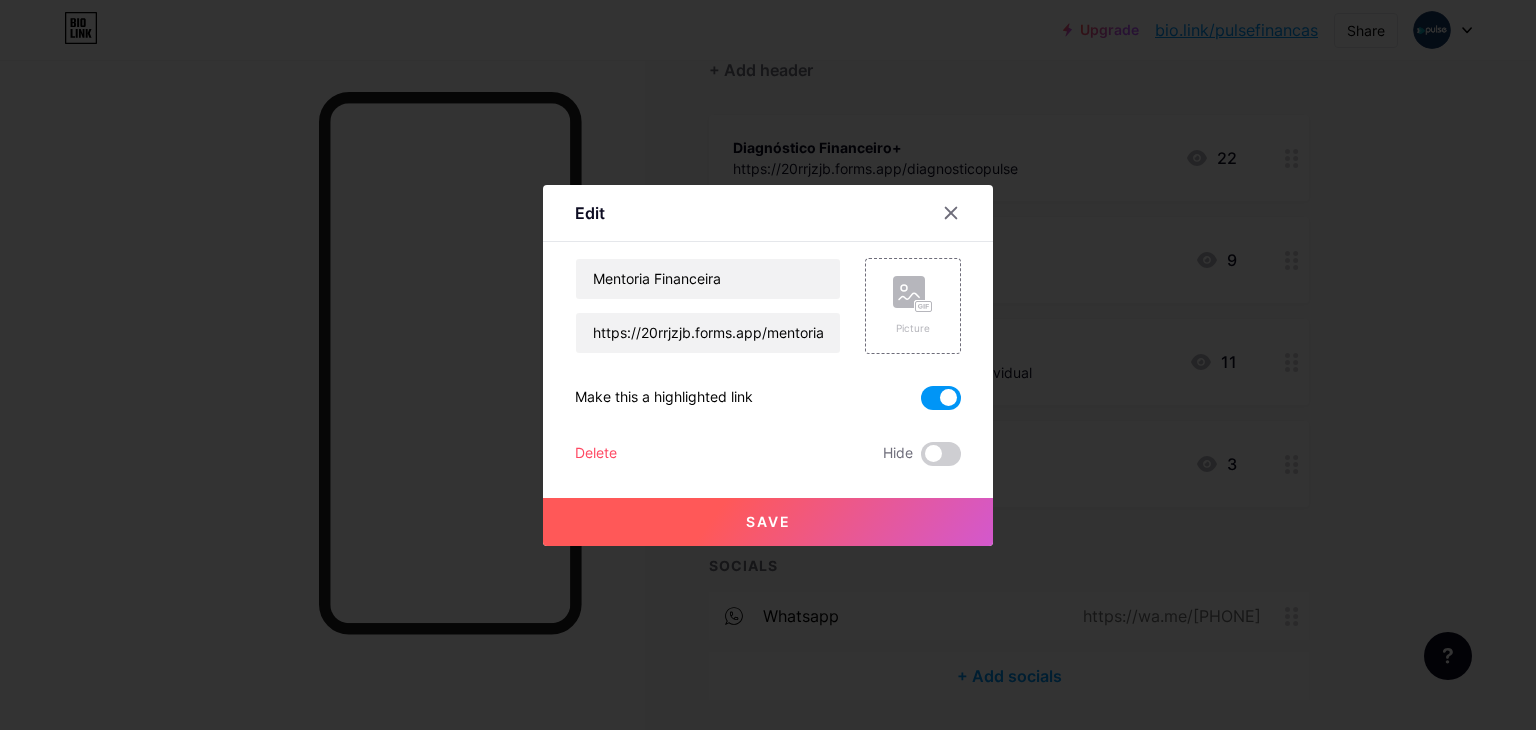click at bounding box center [941, 398] 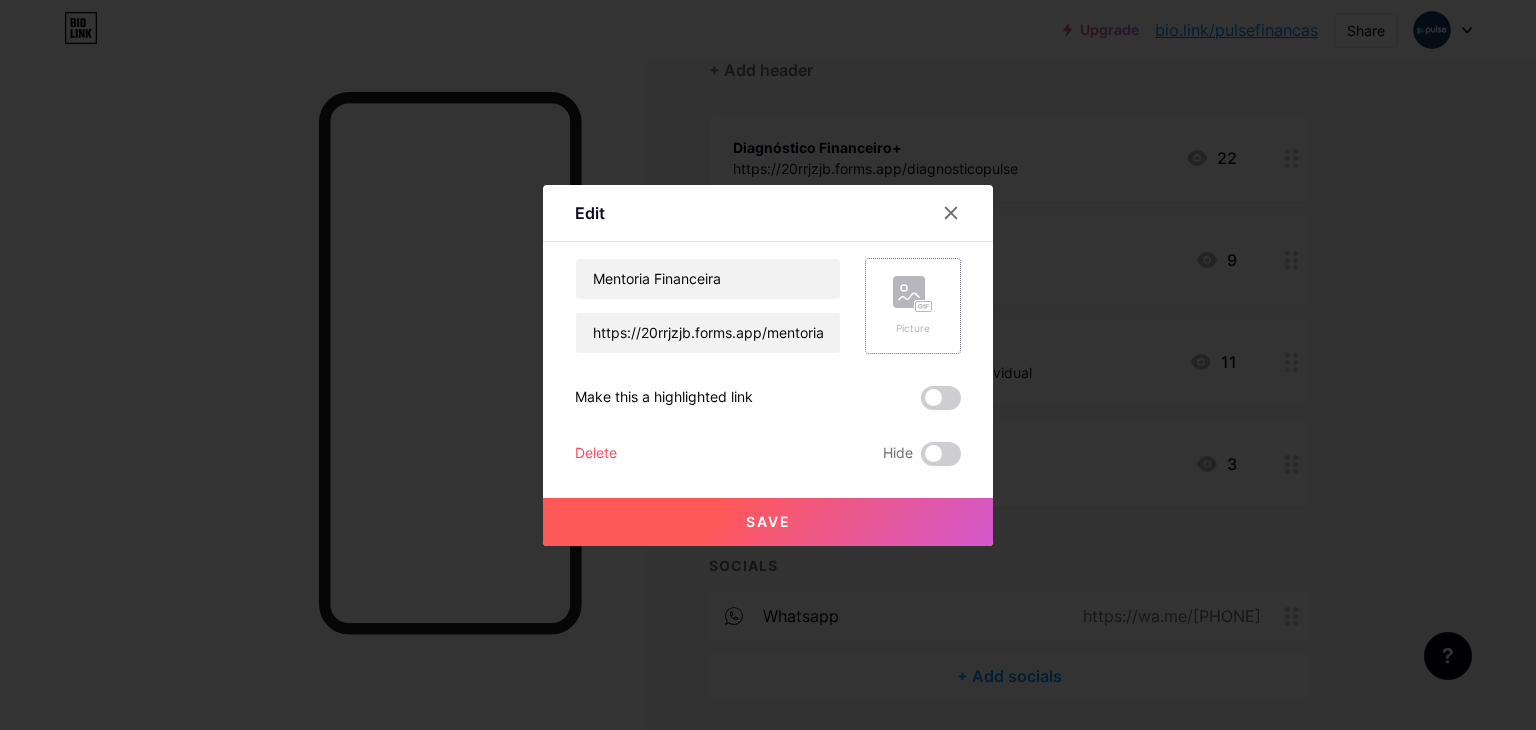 click 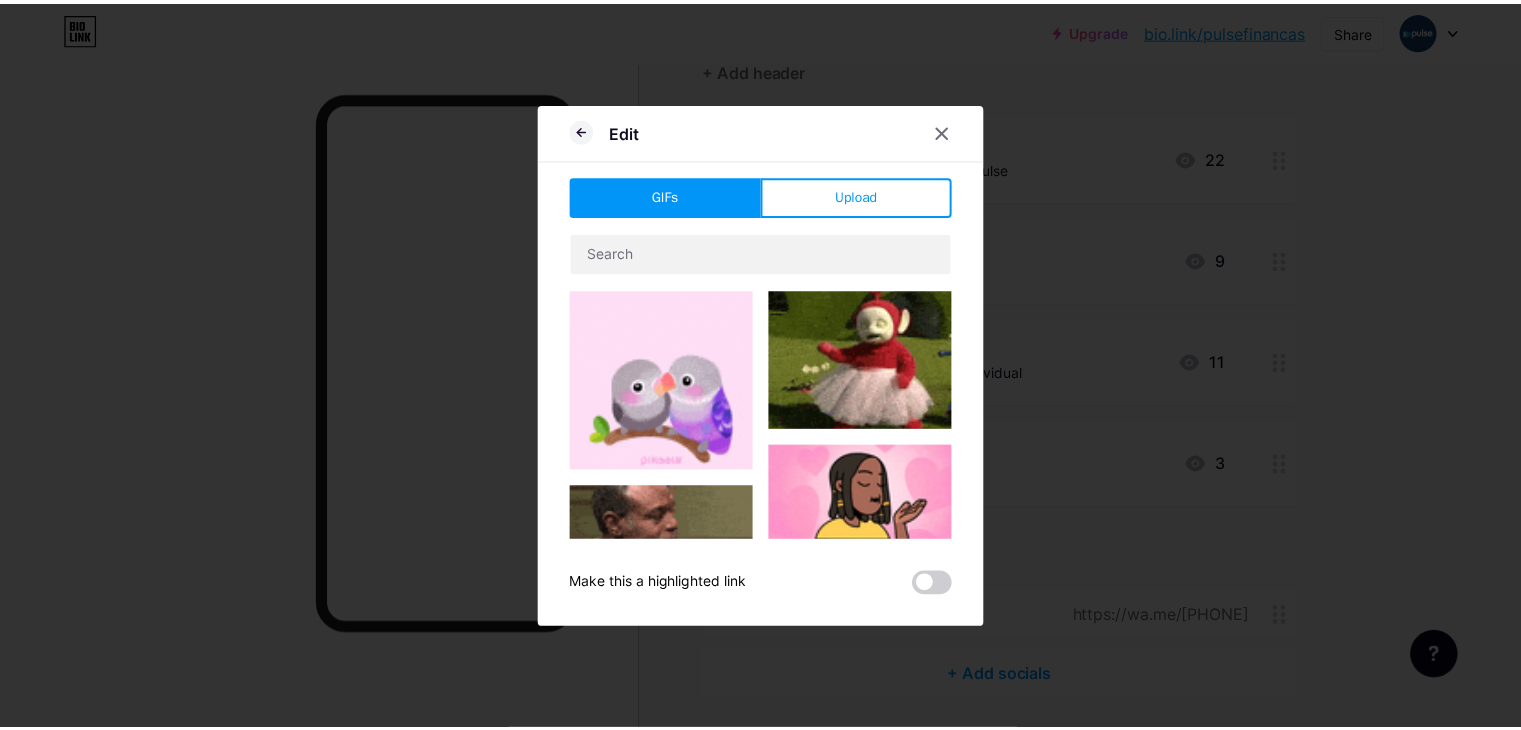 scroll, scrollTop: 0, scrollLeft: 0, axis: both 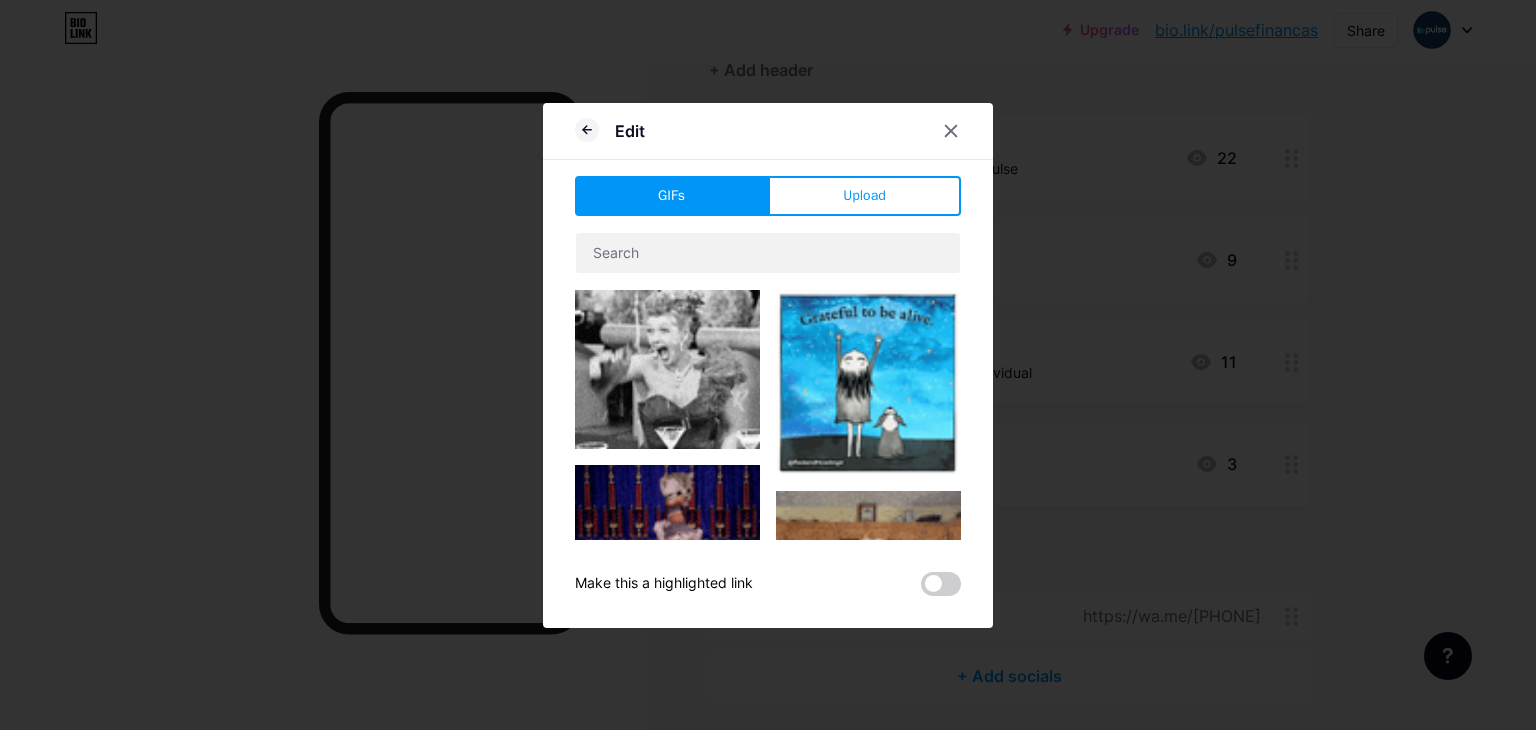 click 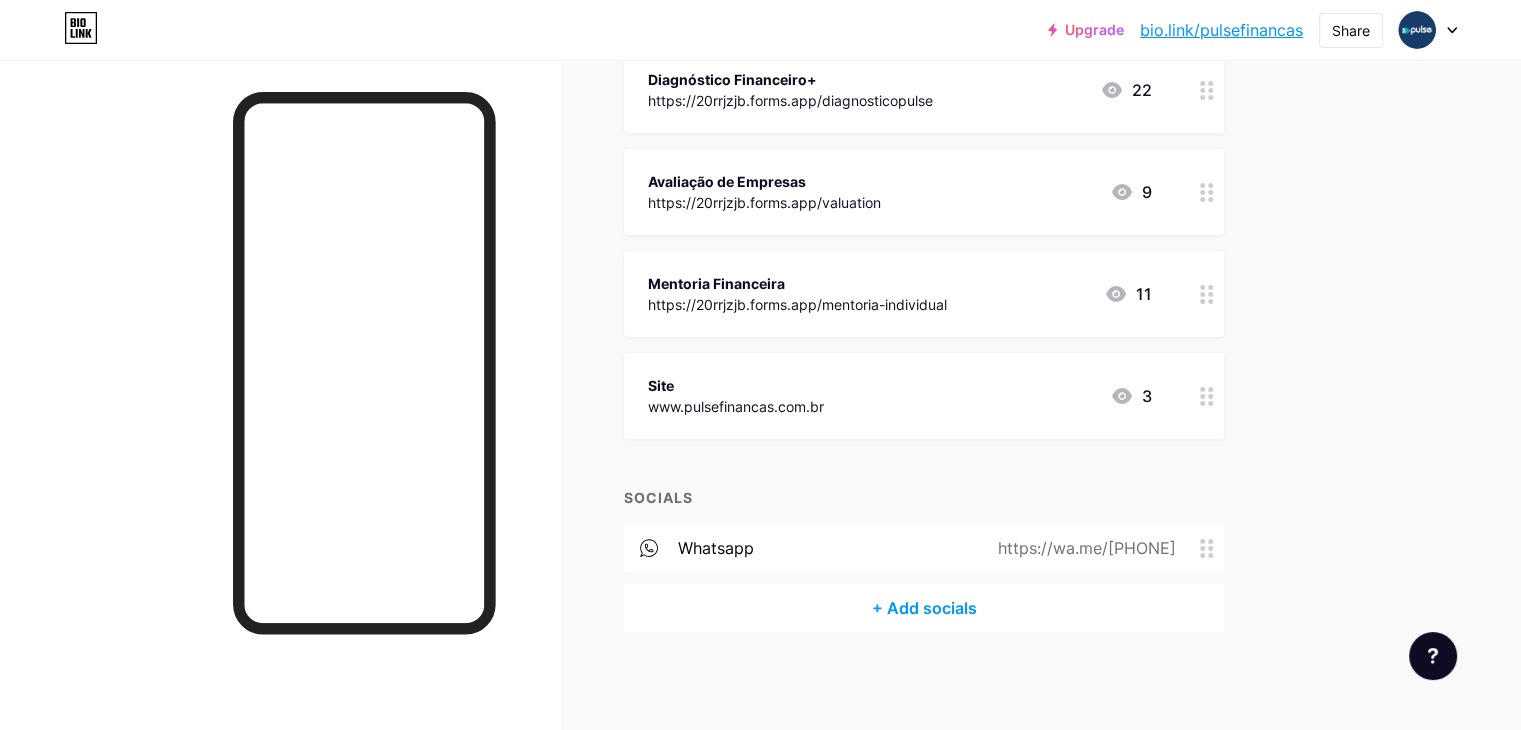 scroll, scrollTop: 0, scrollLeft: 0, axis: both 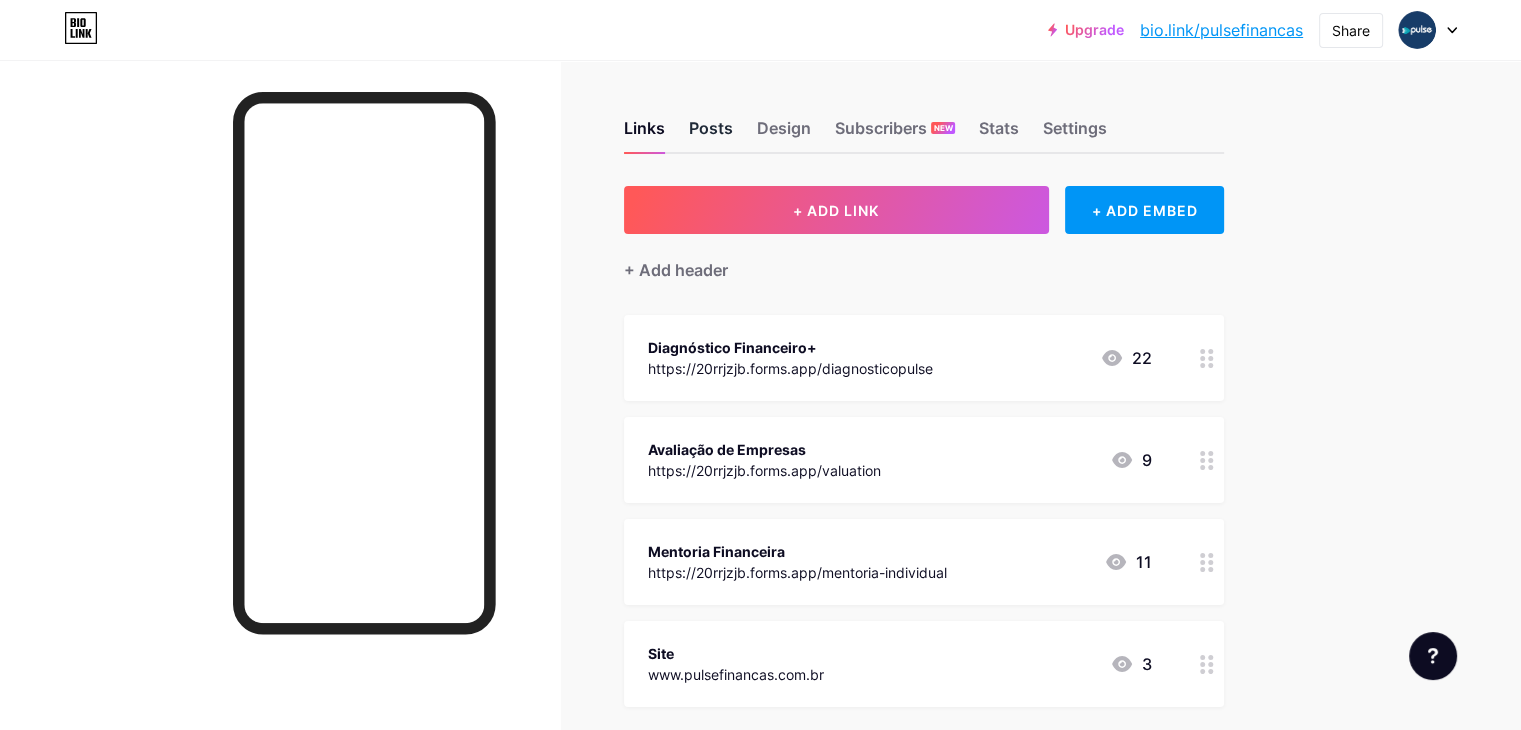 click on "Posts" at bounding box center [711, 134] 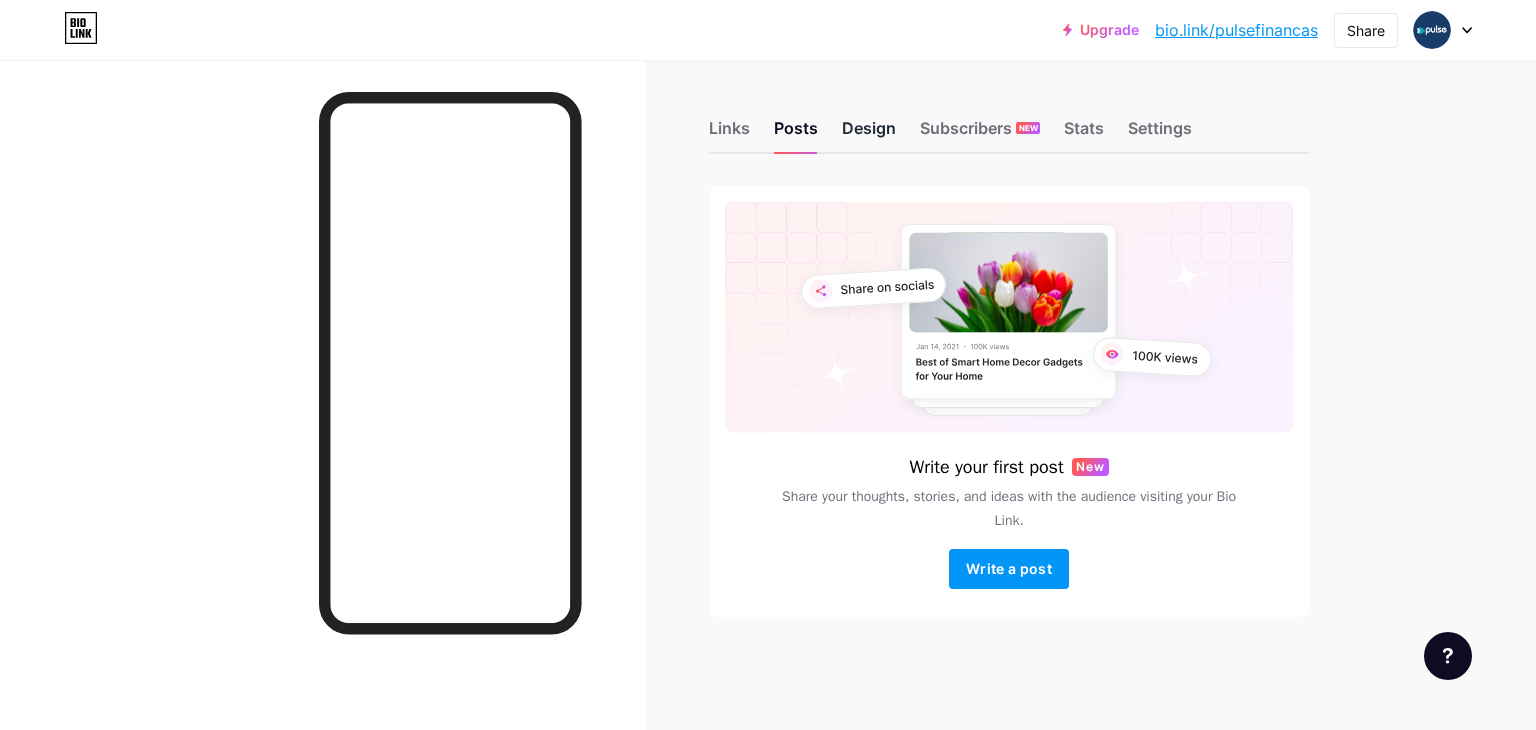 click on "Design" at bounding box center [869, 134] 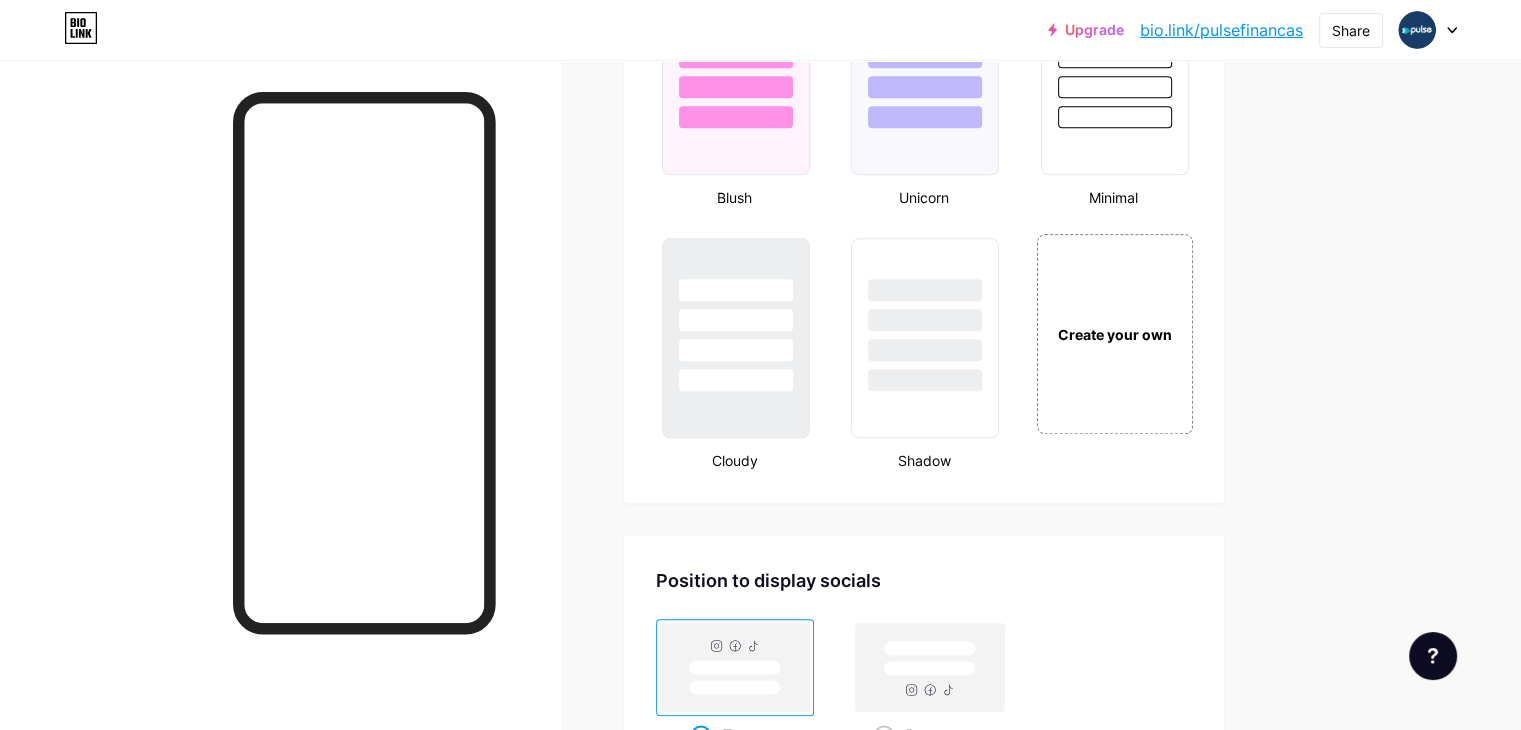 scroll, scrollTop: 2400, scrollLeft: 0, axis: vertical 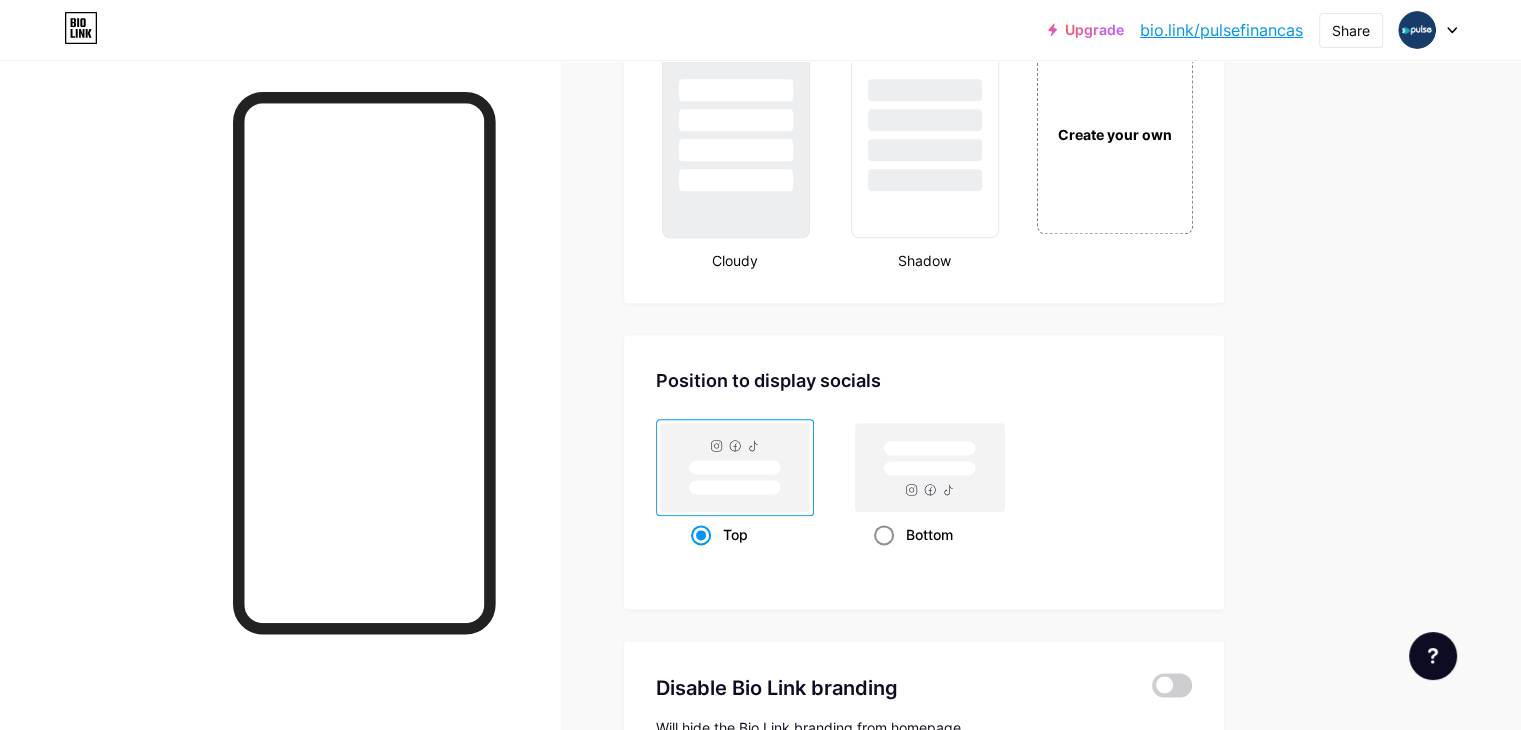 click on "Bottom" at bounding box center (929, 534) 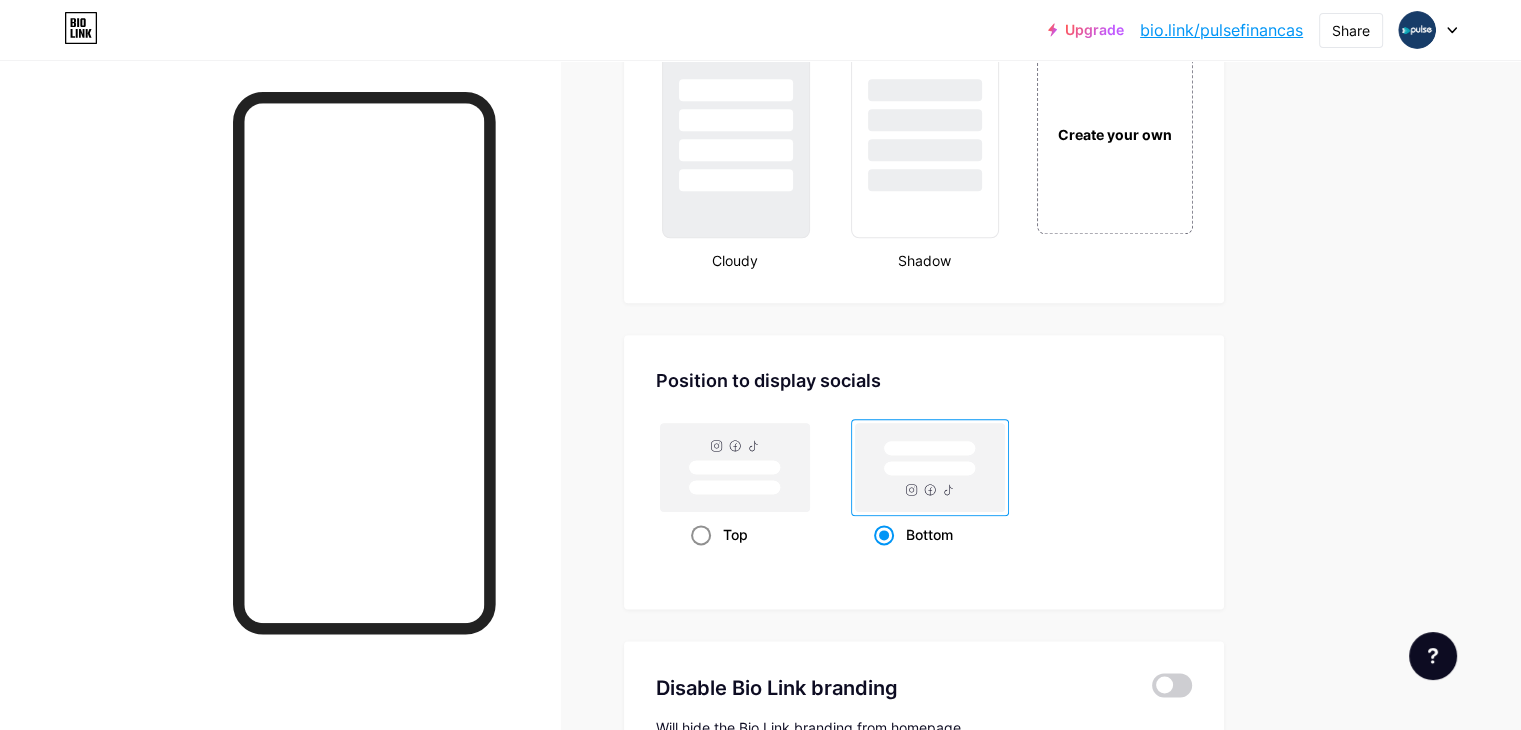 click at bounding box center (701, 535) 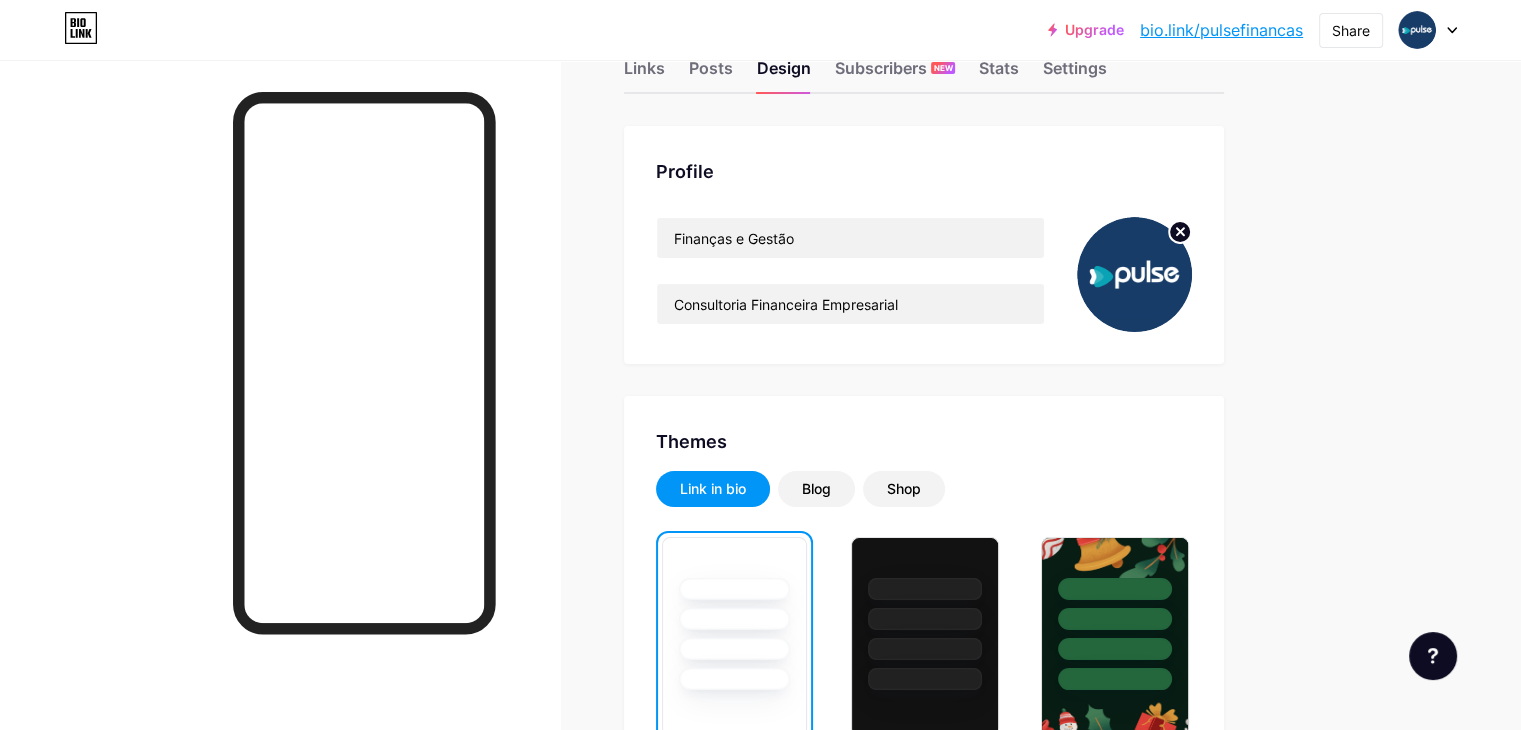 scroll, scrollTop: 0, scrollLeft: 0, axis: both 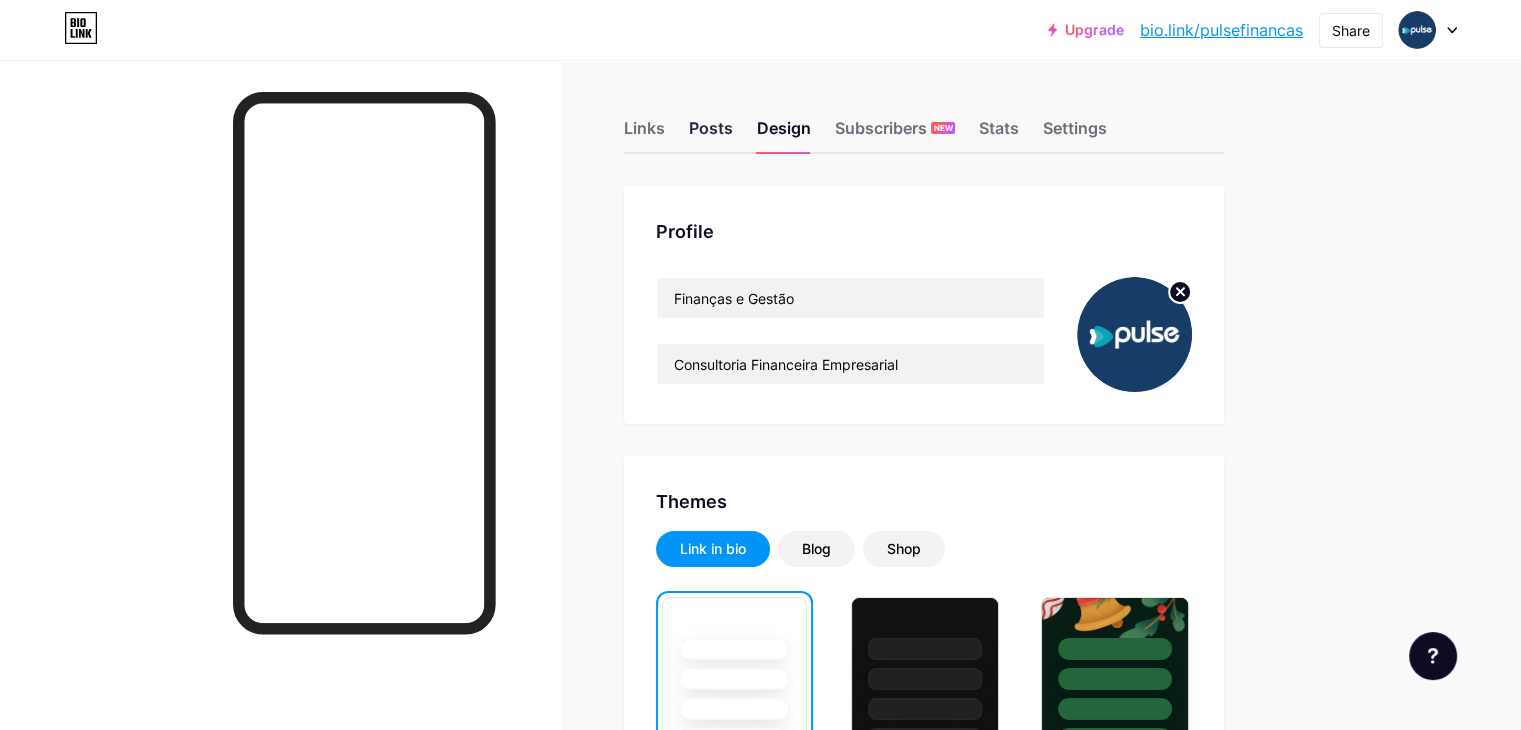 click on "Posts" at bounding box center [711, 134] 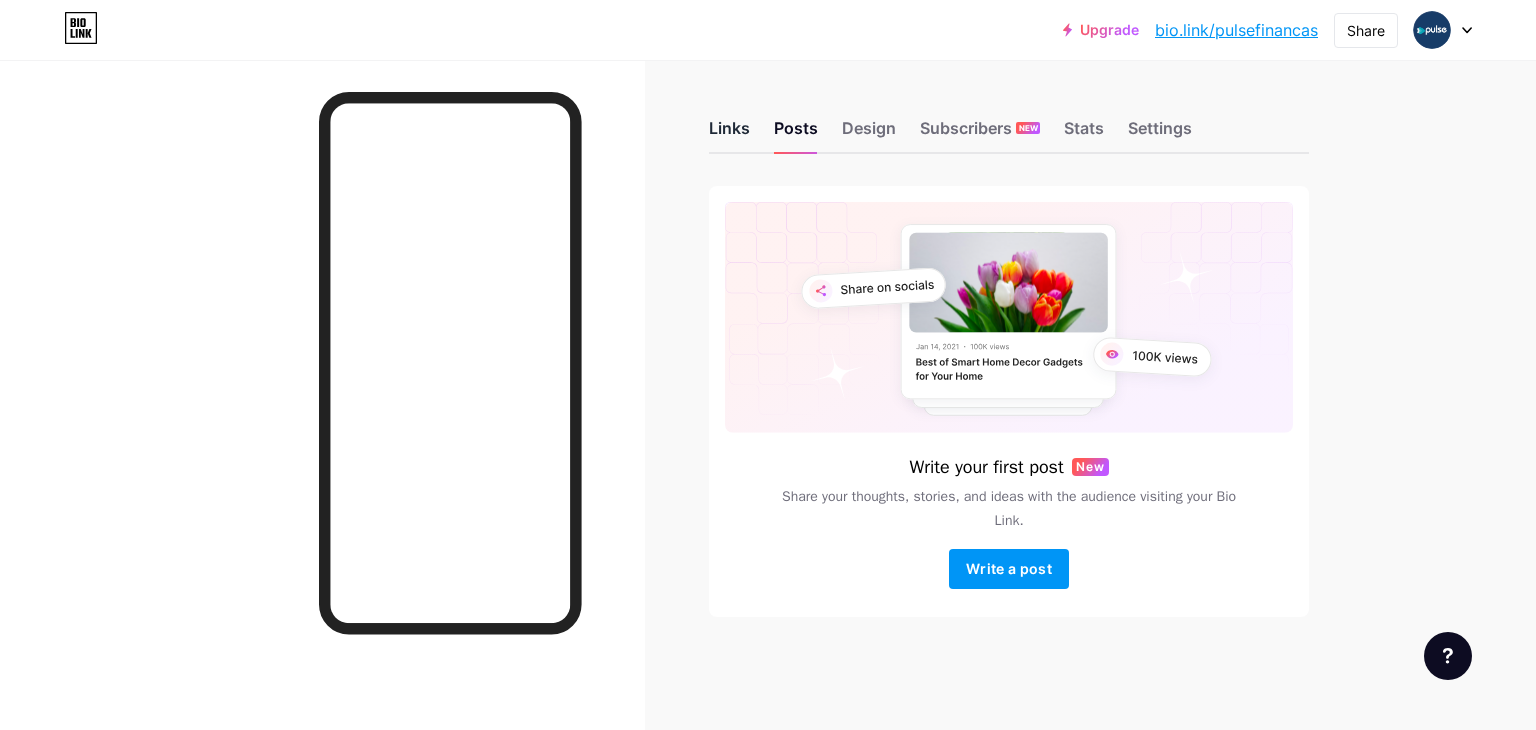 click on "Links" at bounding box center (729, 134) 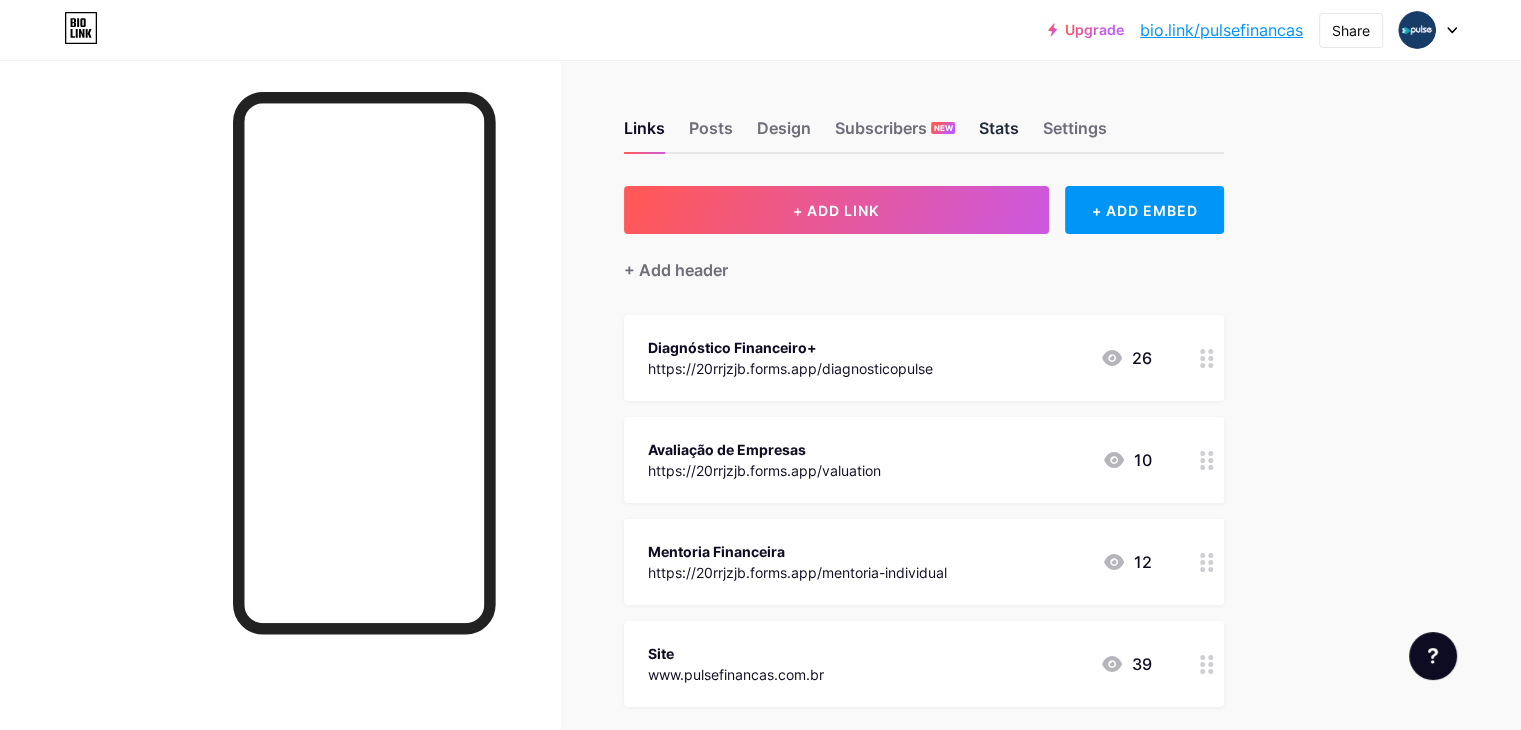 click on "Stats" at bounding box center [999, 134] 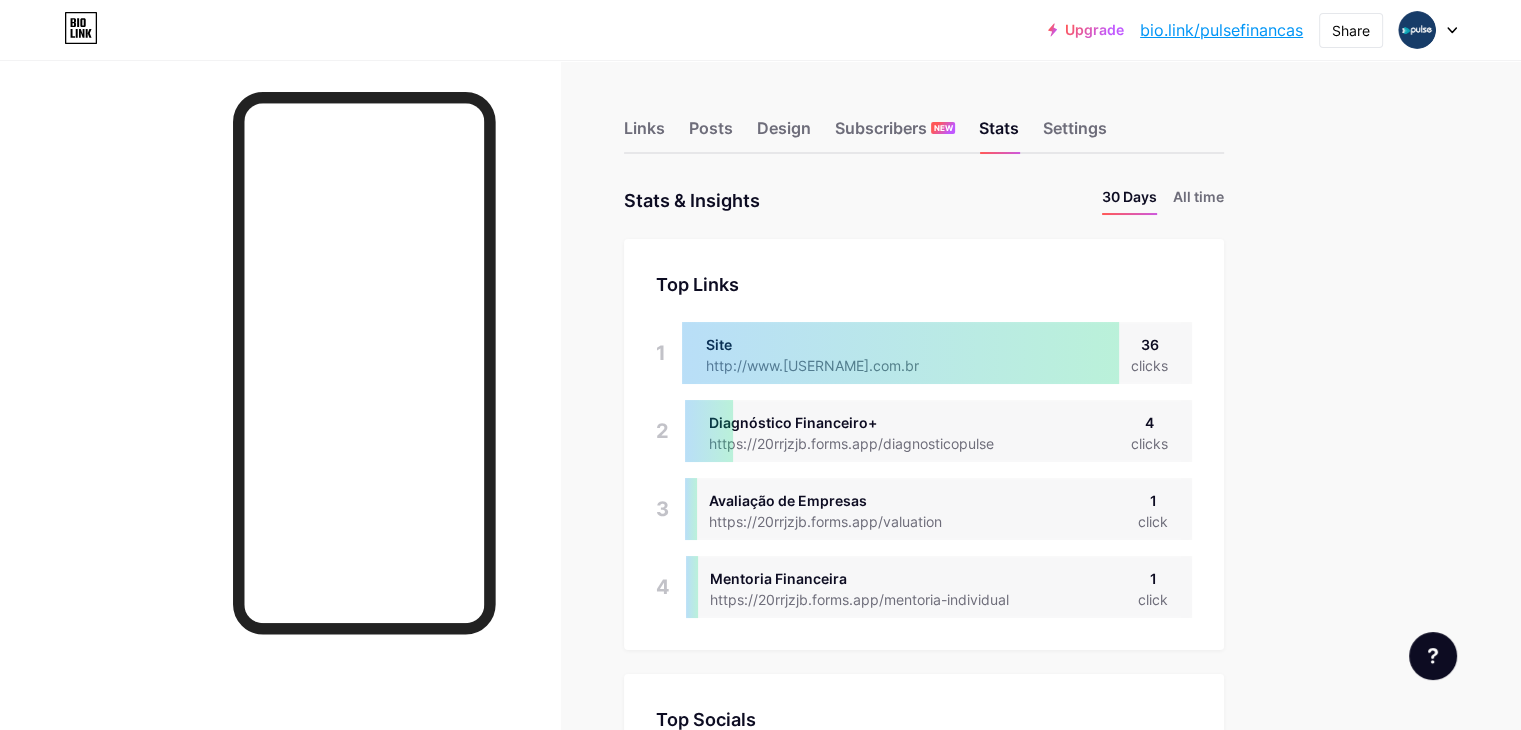 scroll, scrollTop: 999270, scrollLeft: 998479, axis: both 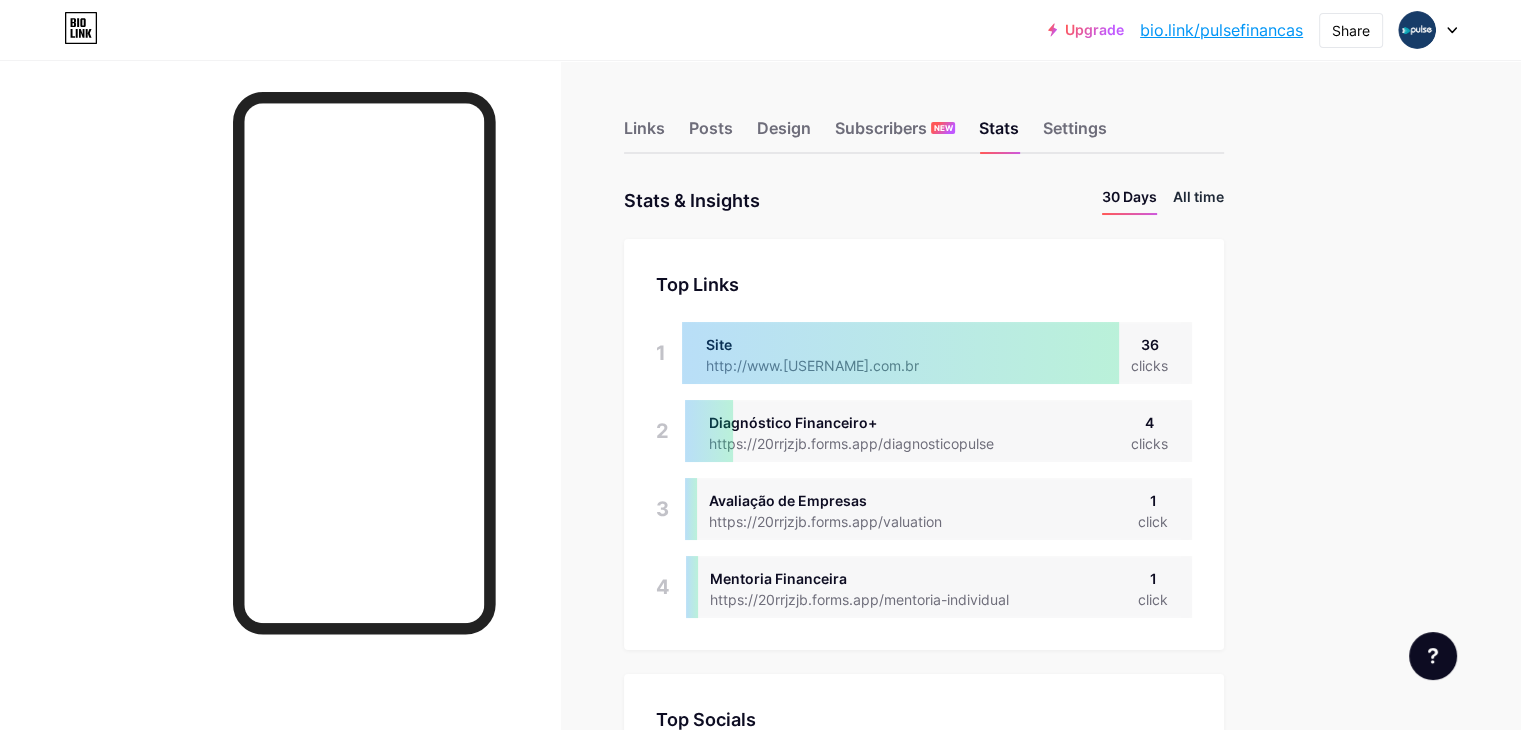 click on "All
time" at bounding box center (1198, 200) 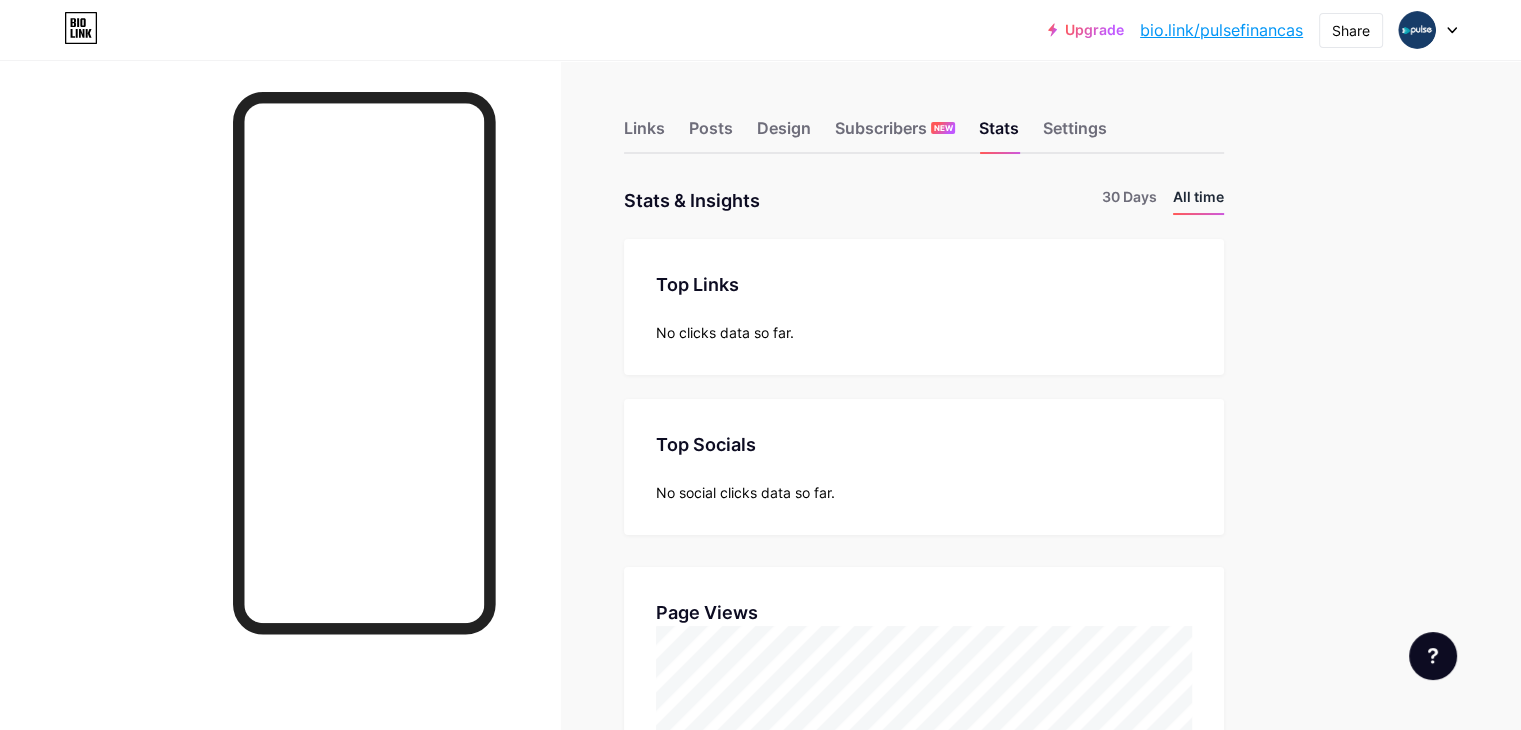 scroll, scrollTop: 999270, scrollLeft: 998479, axis: both 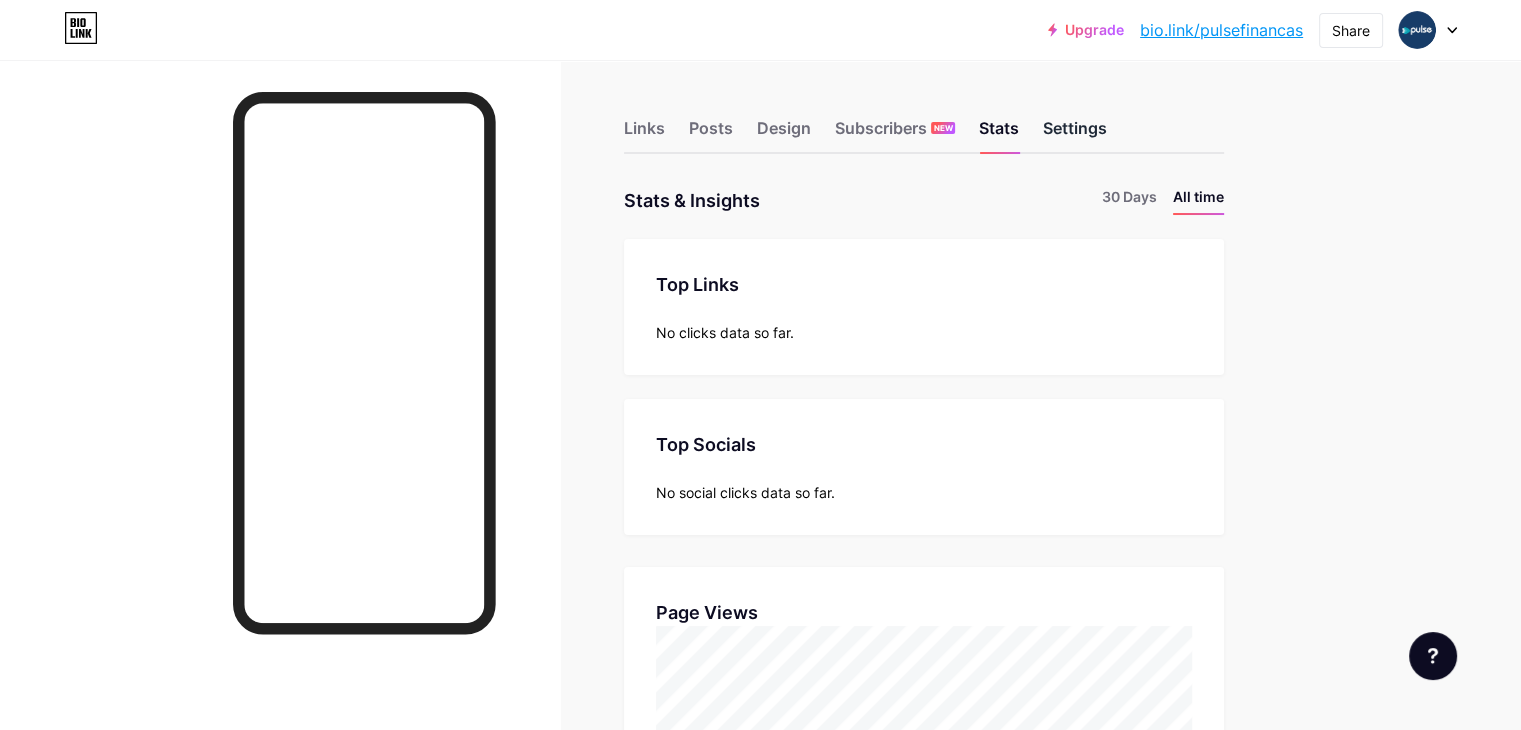 click on "Settings" at bounding box center (1075, 134) 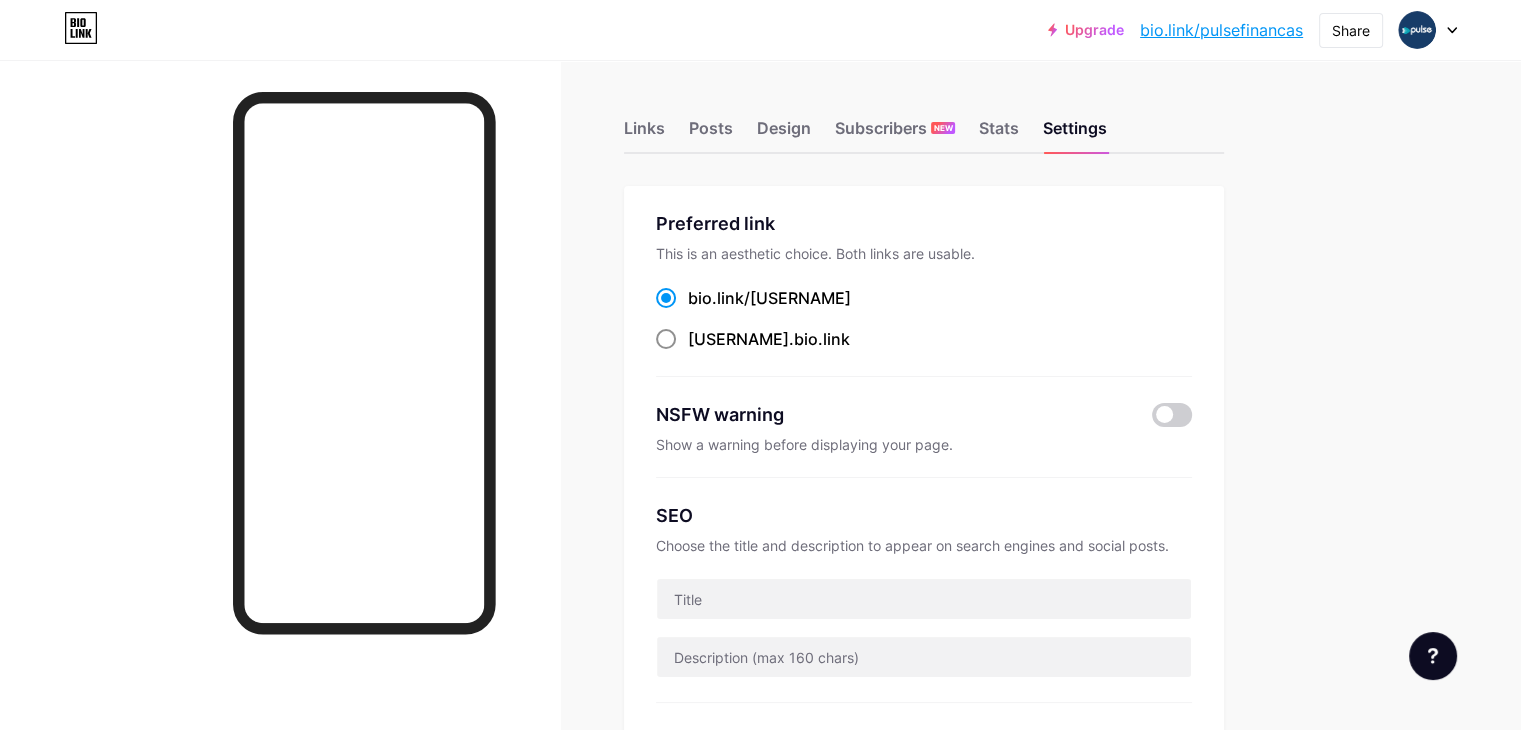 click at bounding box center (666, 339) 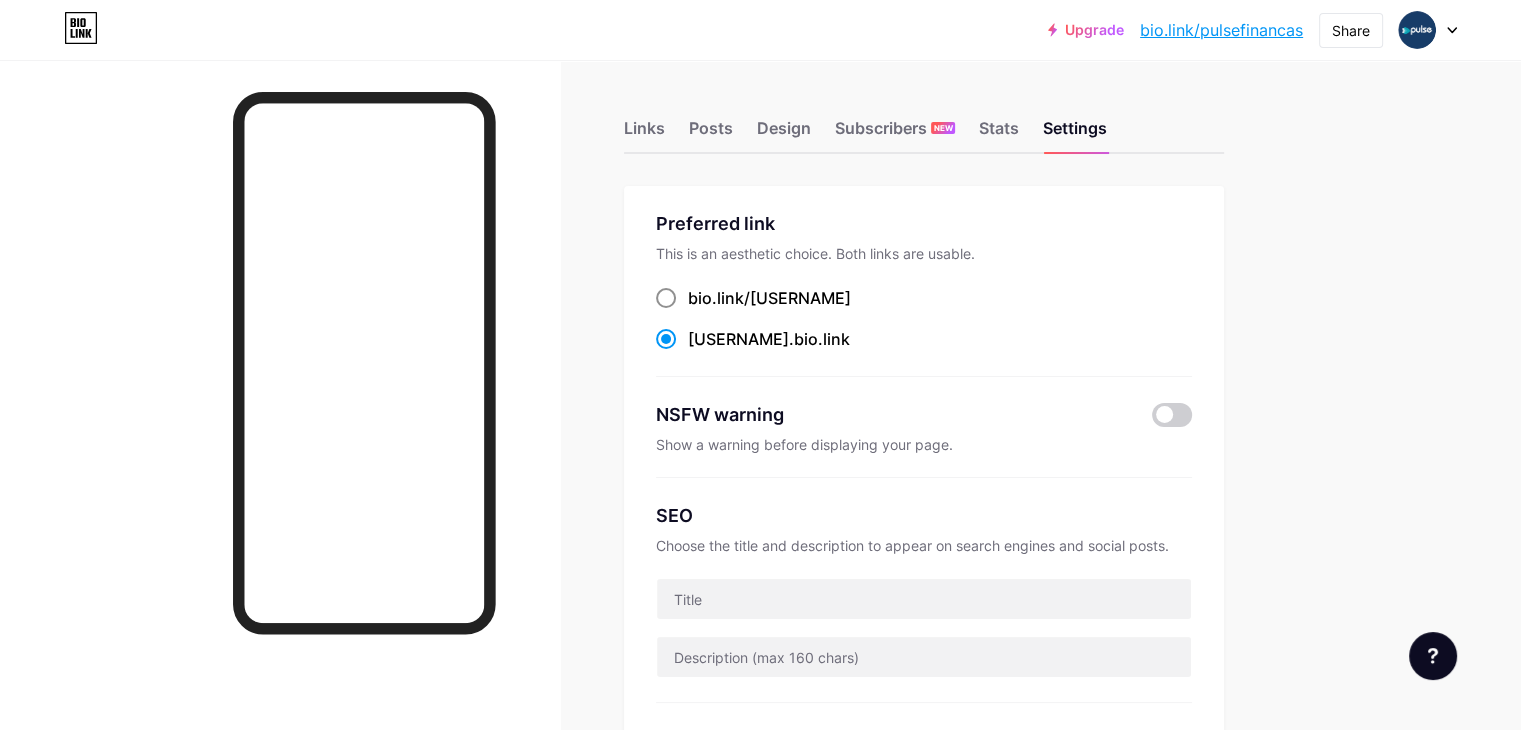 click at bounding box center (666, 298) 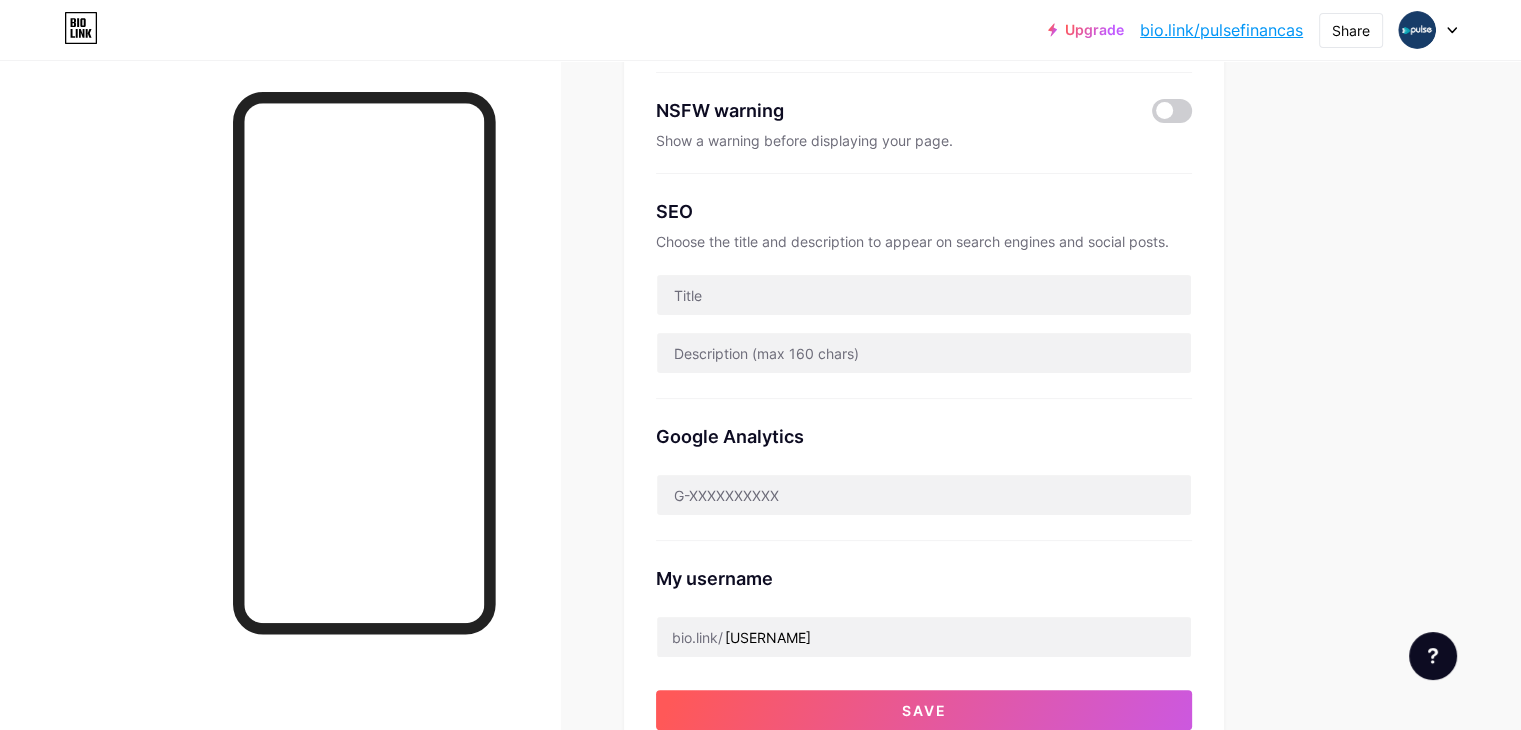 scroll, scrollTop: 4, scrollLeft: 0, axis: vertical 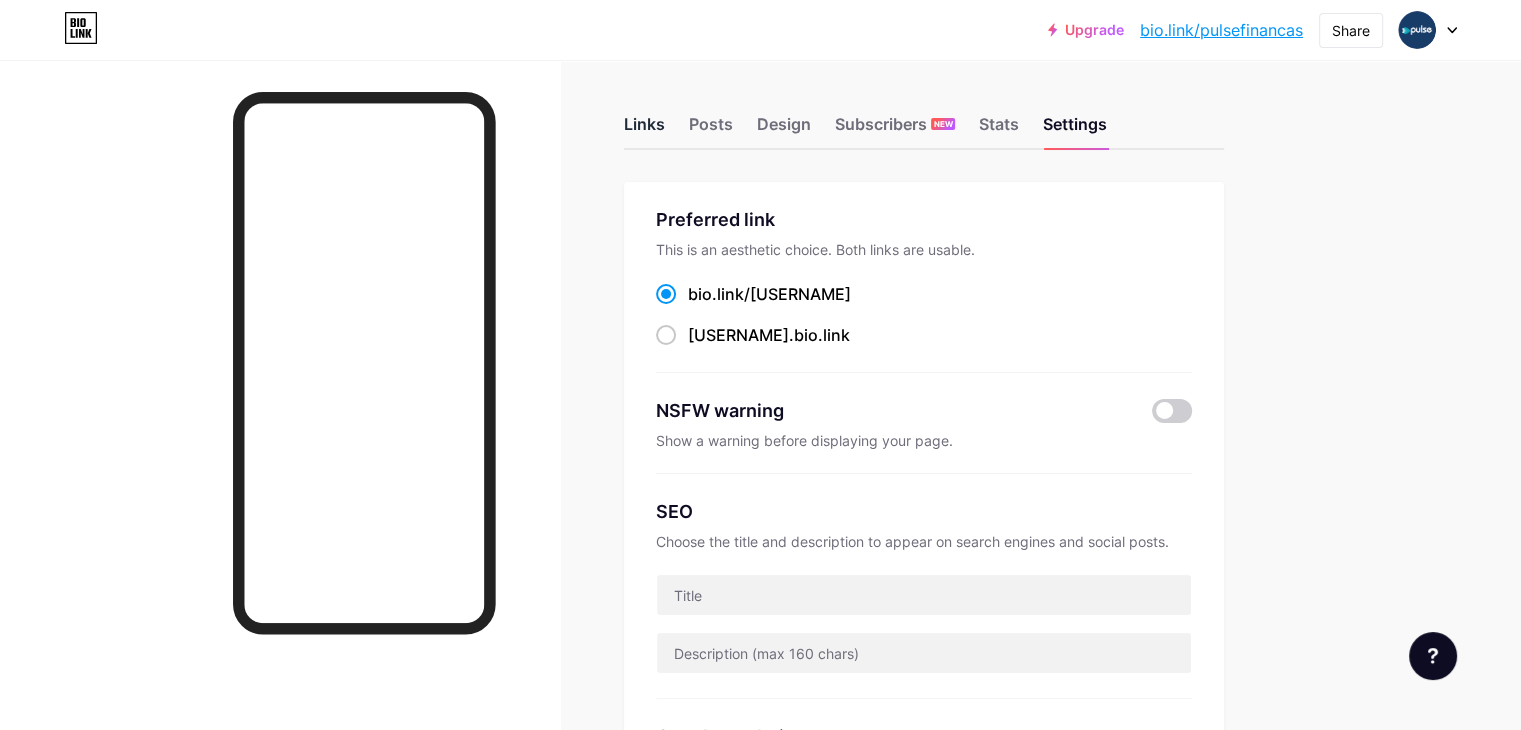 click on "Links" at bounding box center (644, 130) 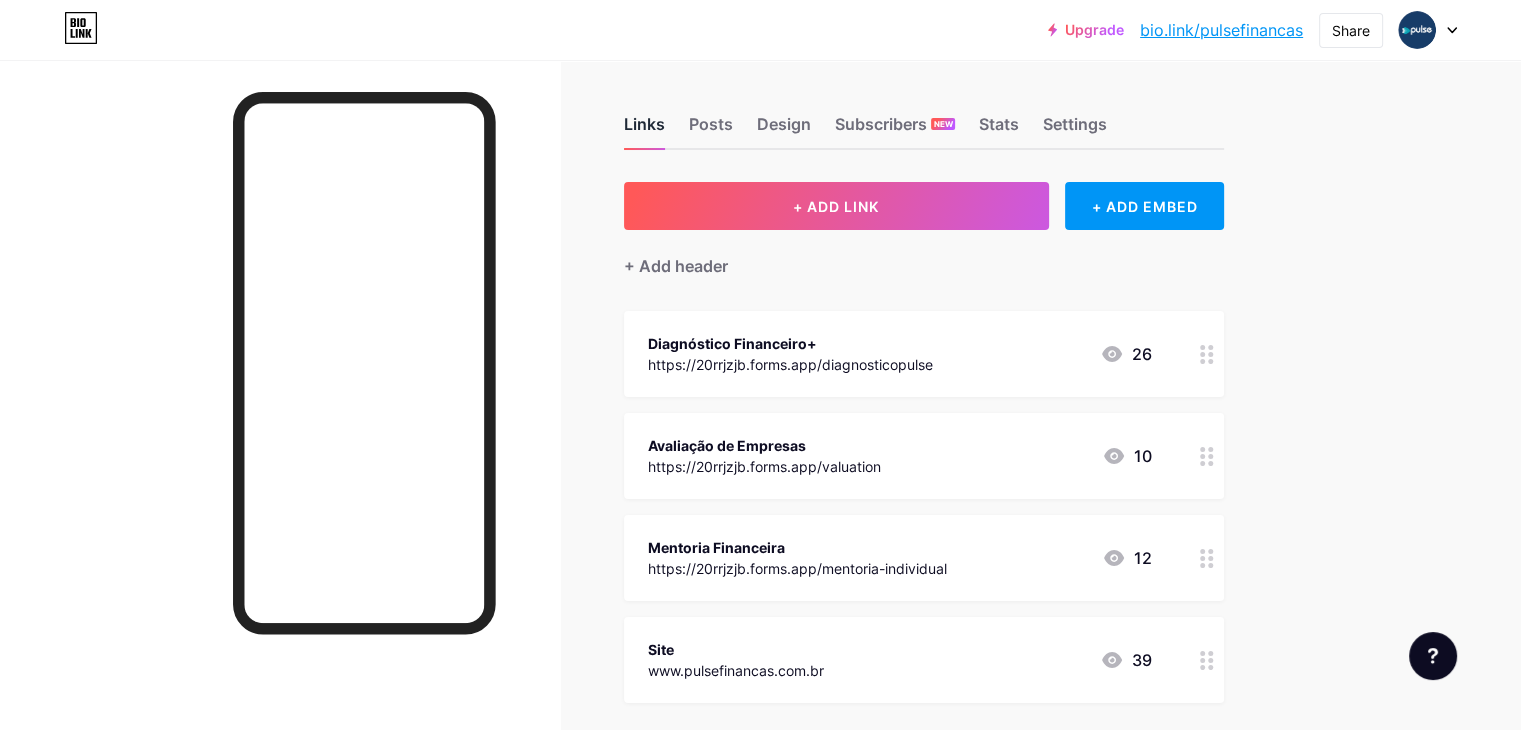 scroll, scrollTop: 0, scrollLeft: 0, axis: both 